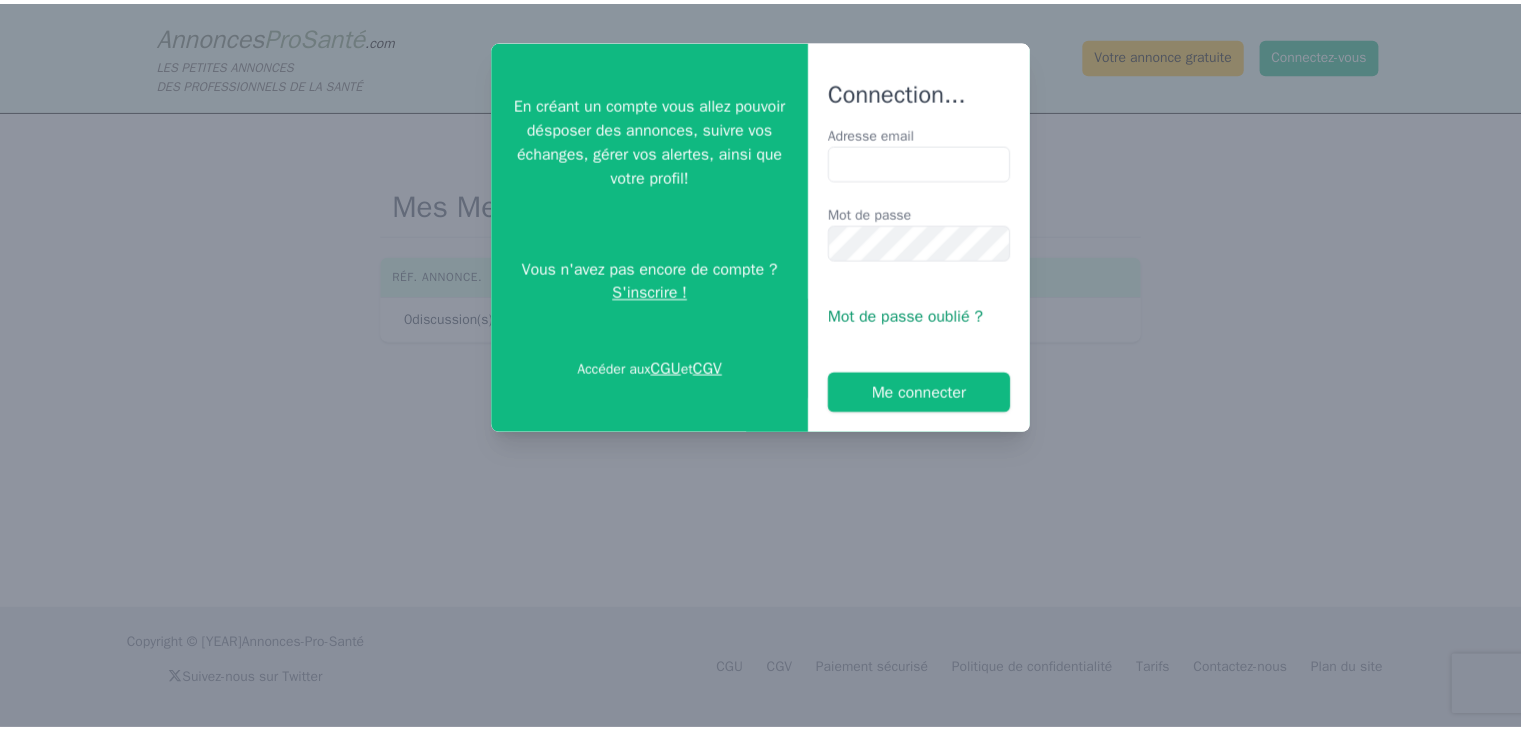 scroll, scrollTop: 0, scrollLeft: 0, axis: both 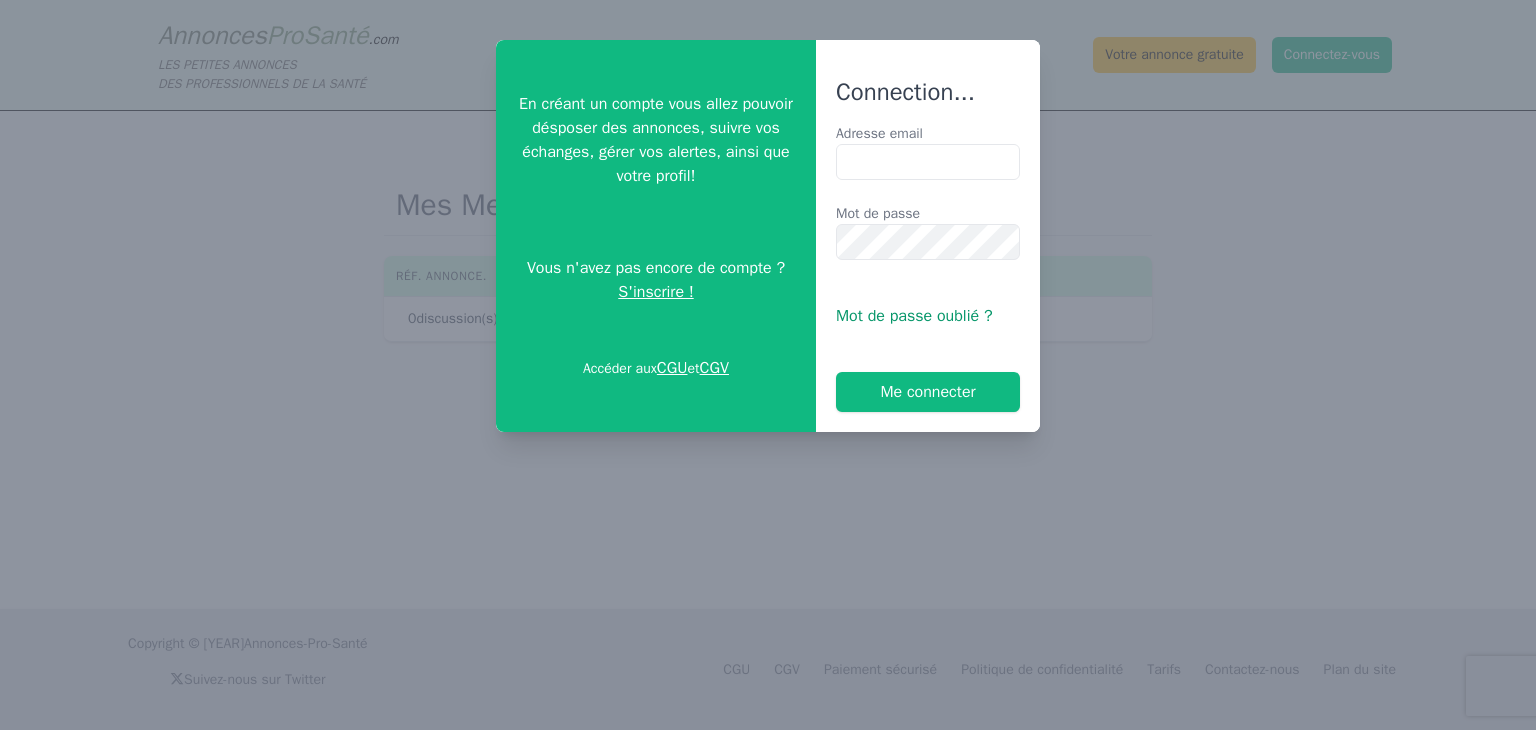 click on "Adresse email" at bounding box center (928, 162) 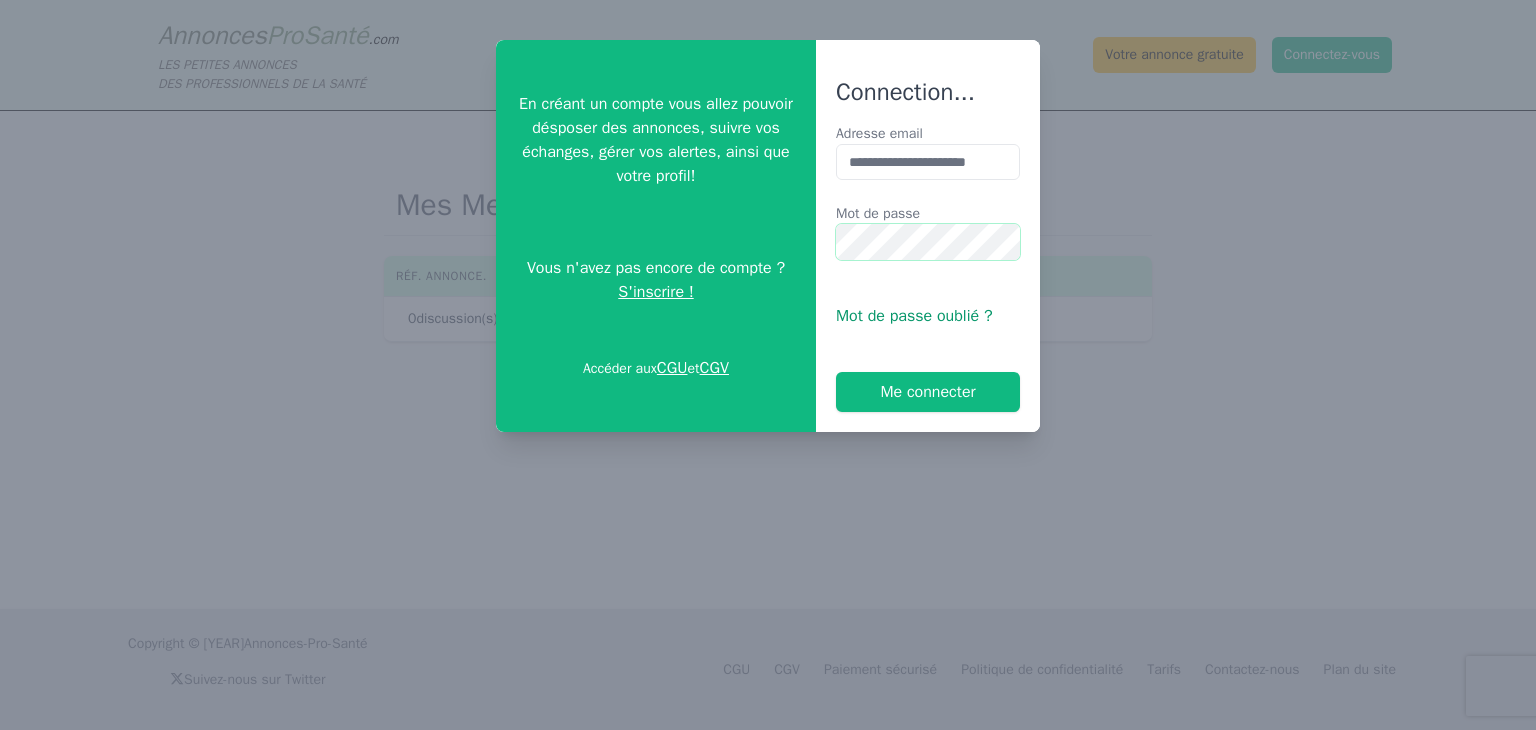 click on "Me connecter" at bounding box center [928, 392] 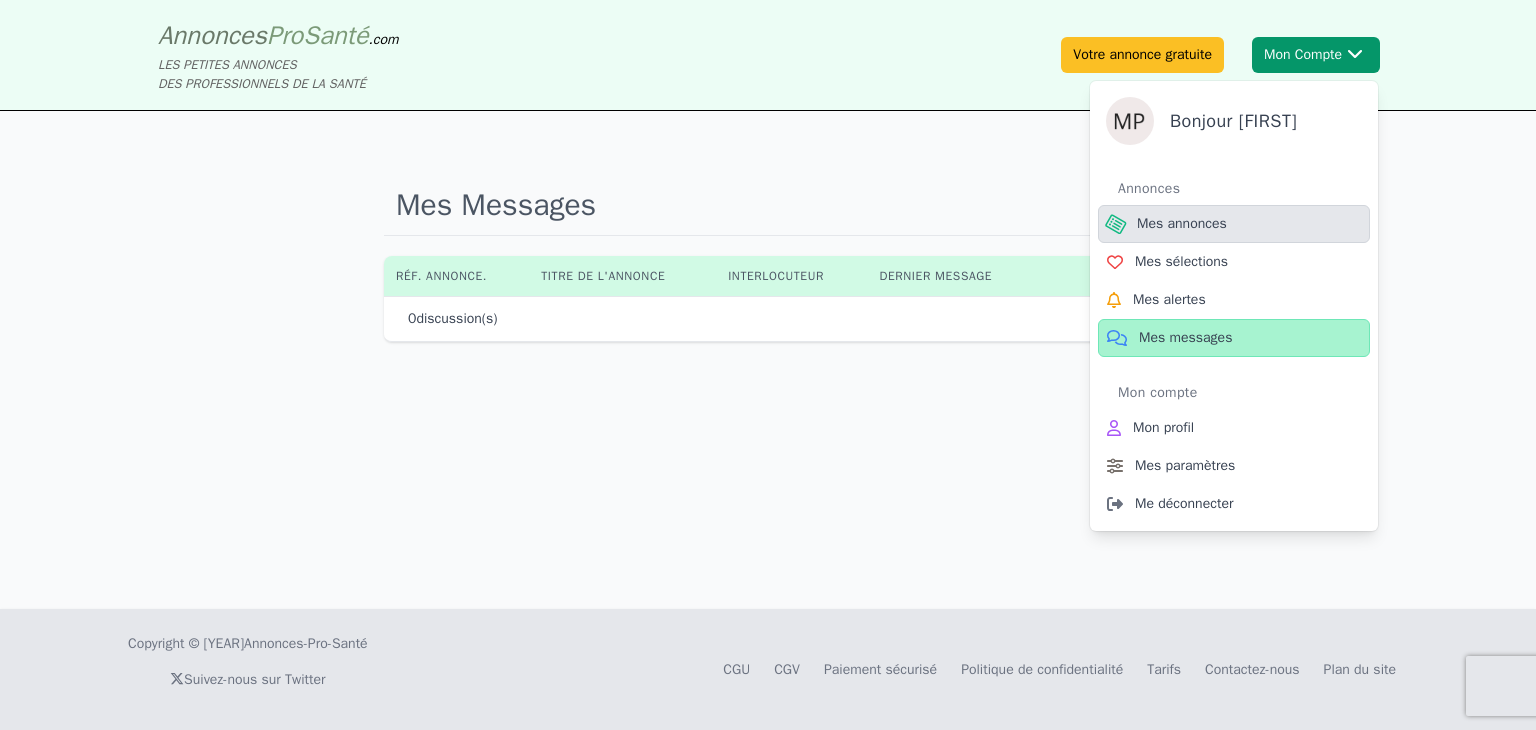 click on "Mes annonces" at bounding box center (1182, 224) 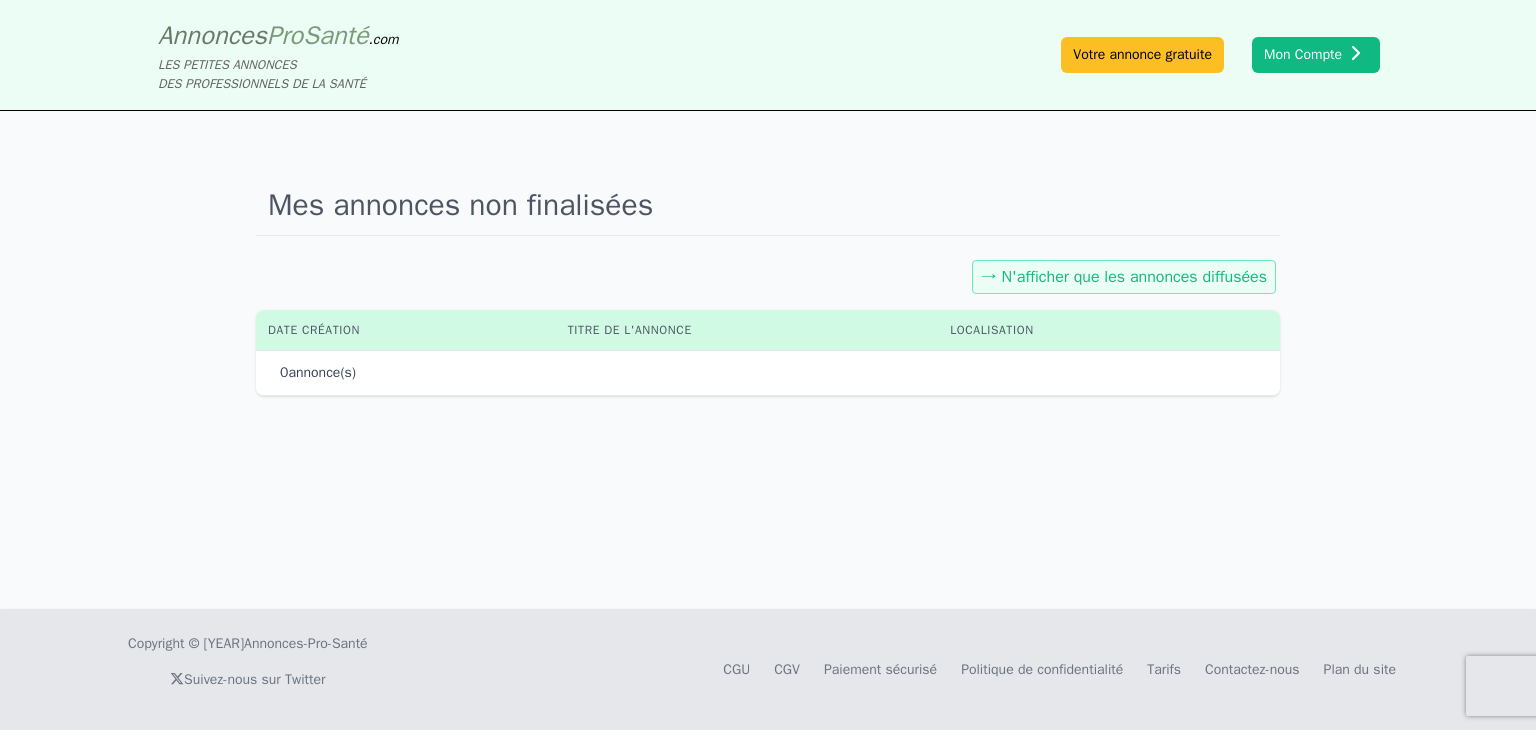 click on "→ N'afficher que les annonces diffusées" at bounding box center [1124, 277] 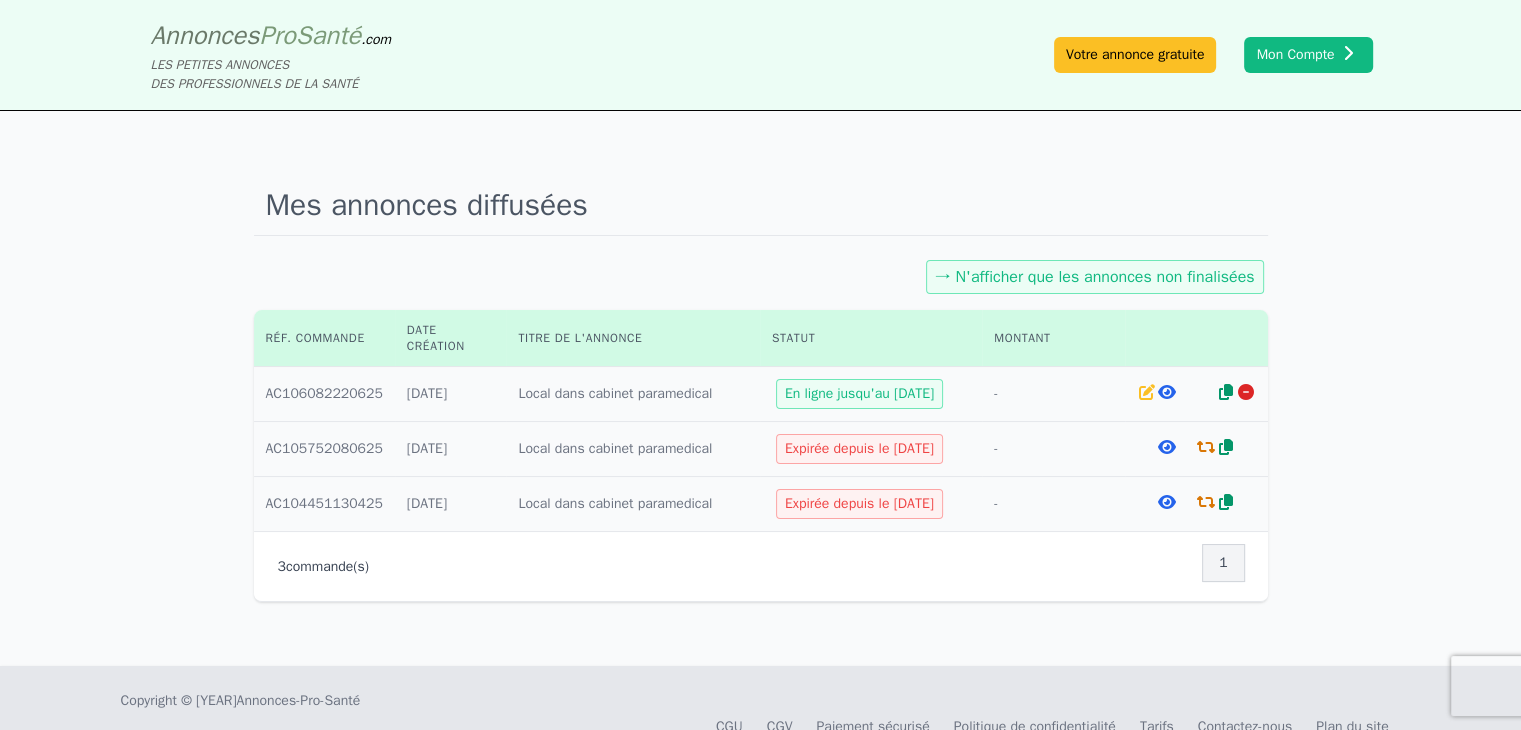 click at bounding box center [1167, 392] 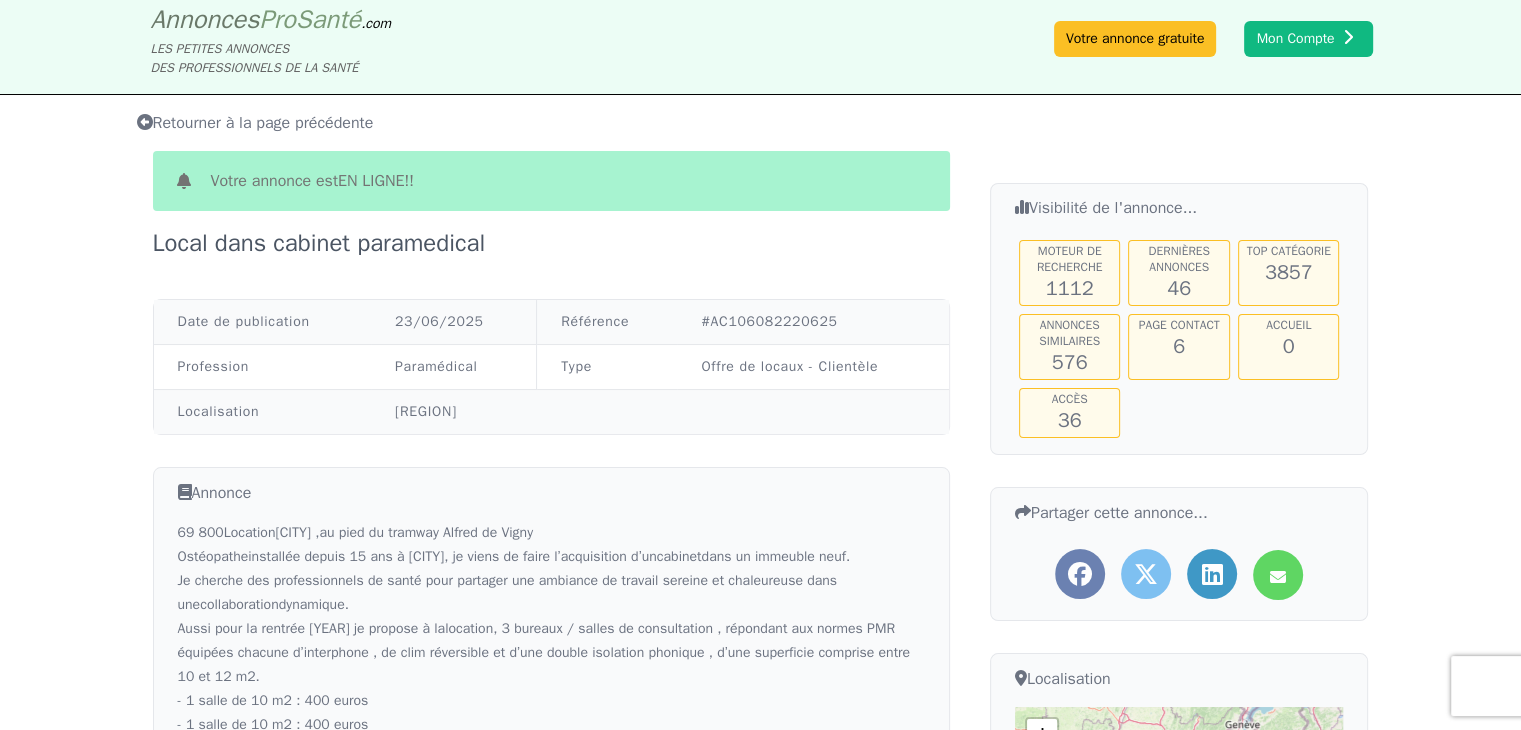 scroll, scrollTop: 668, scrollLeft: 0, axis: vertical 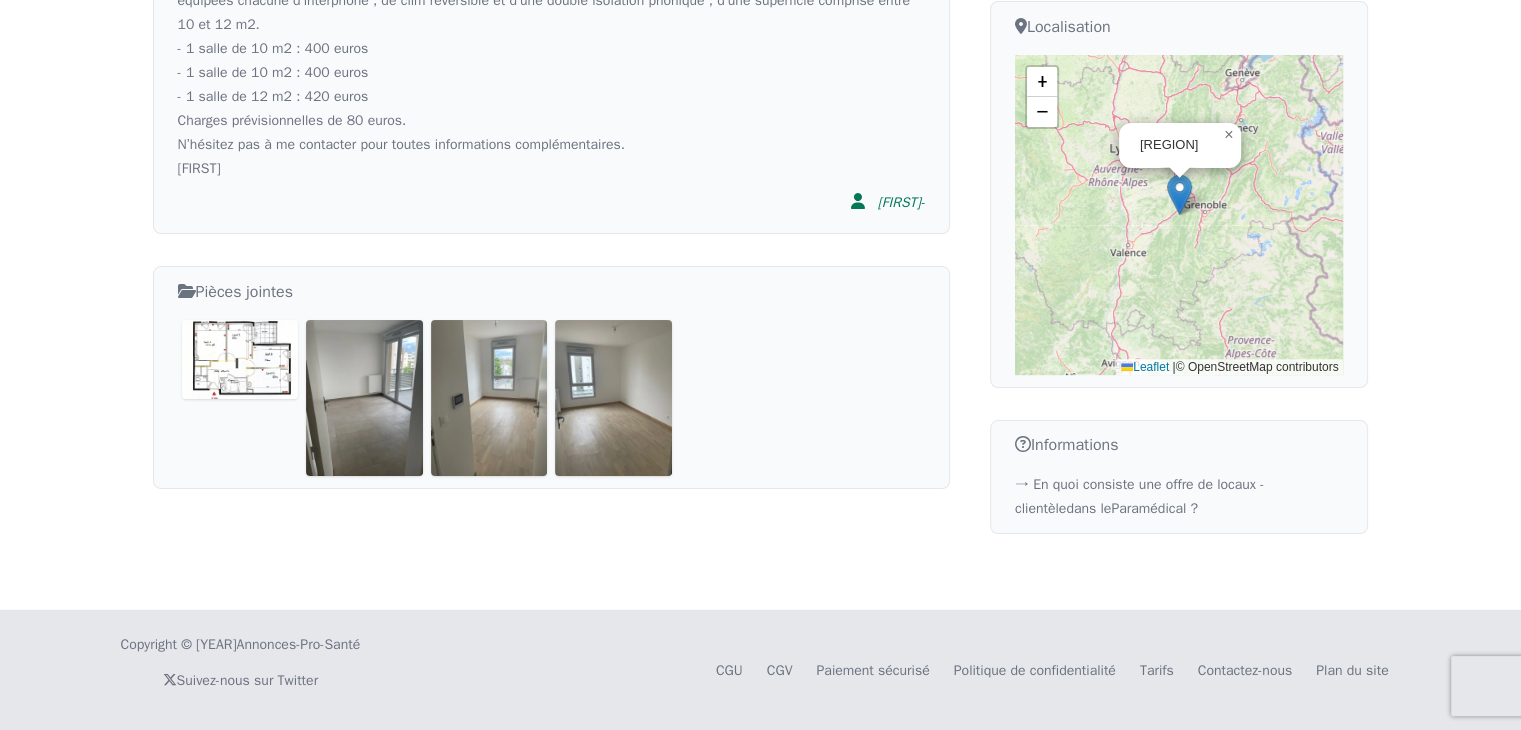click at bounding box center (240, 359) 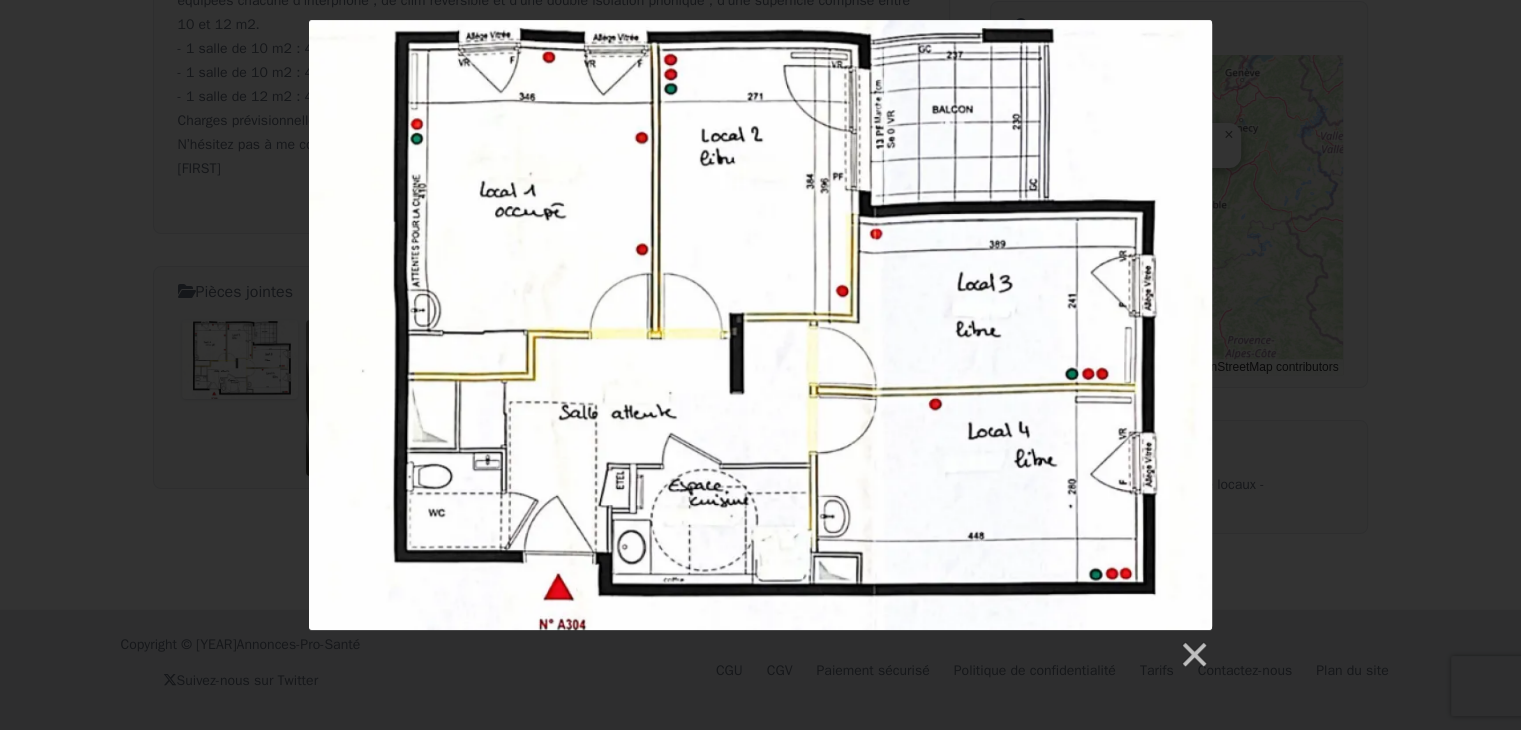 click at bounding box center [760, 345] 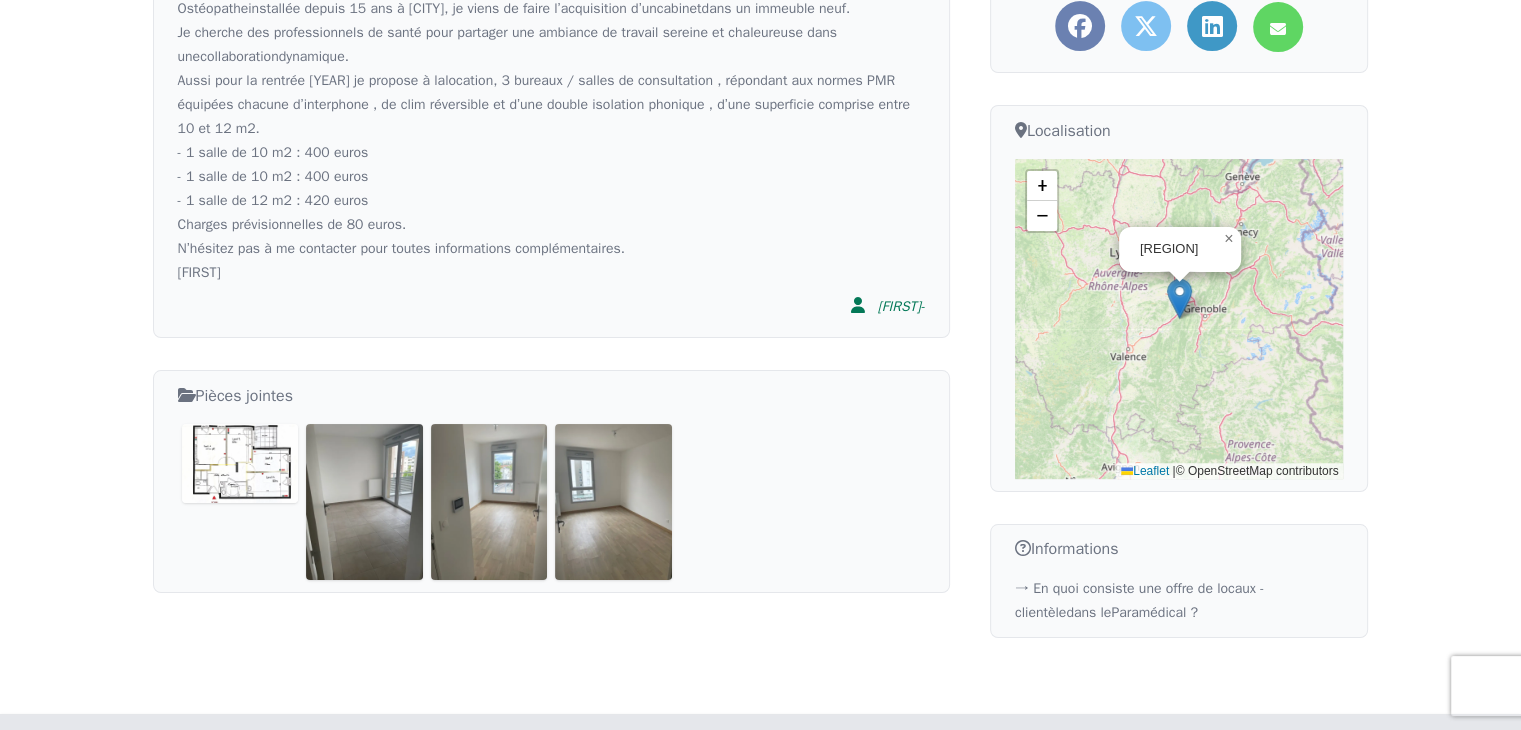 scroll, scrollTop: 627, scrollLeft: 0, axis: vertical 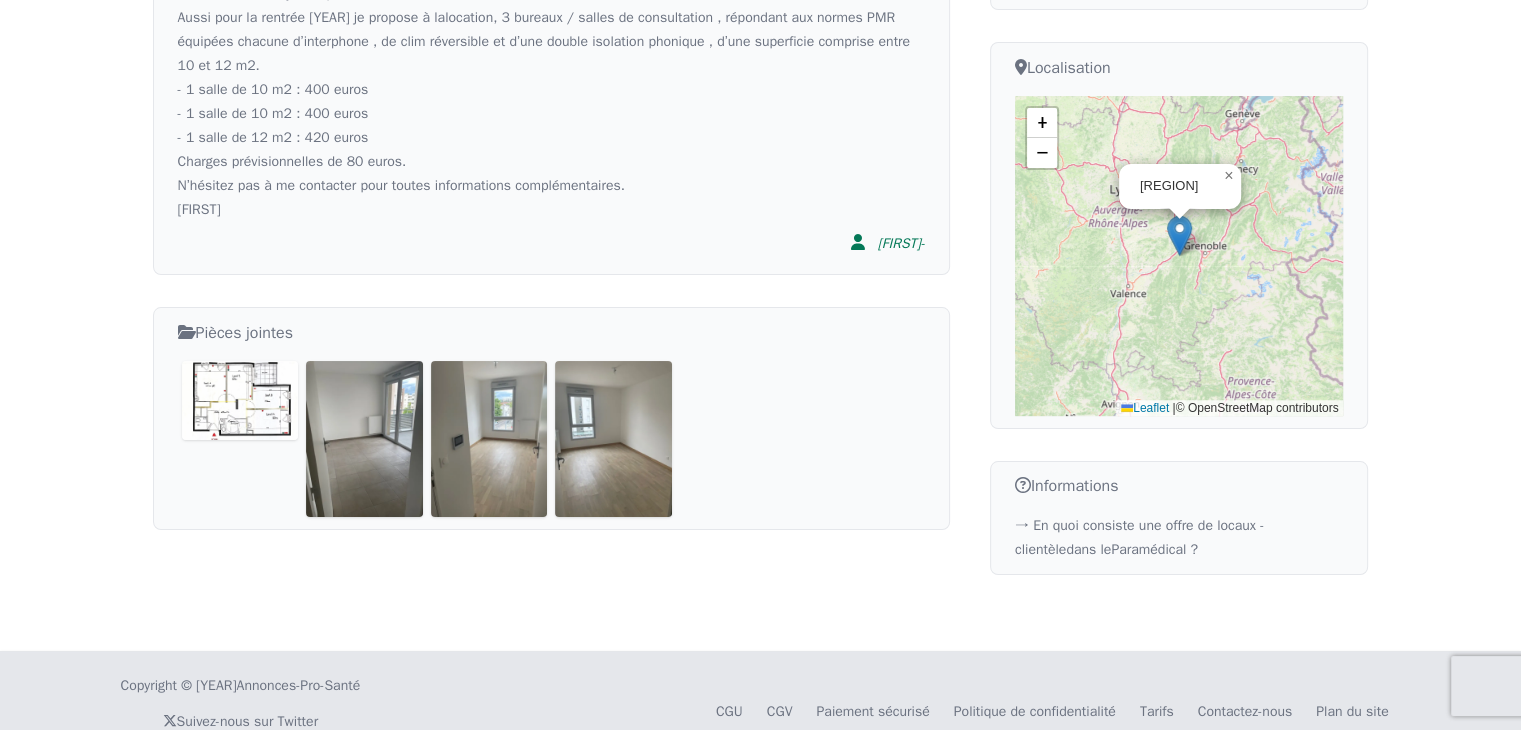 click at bounding box center (240, 400) 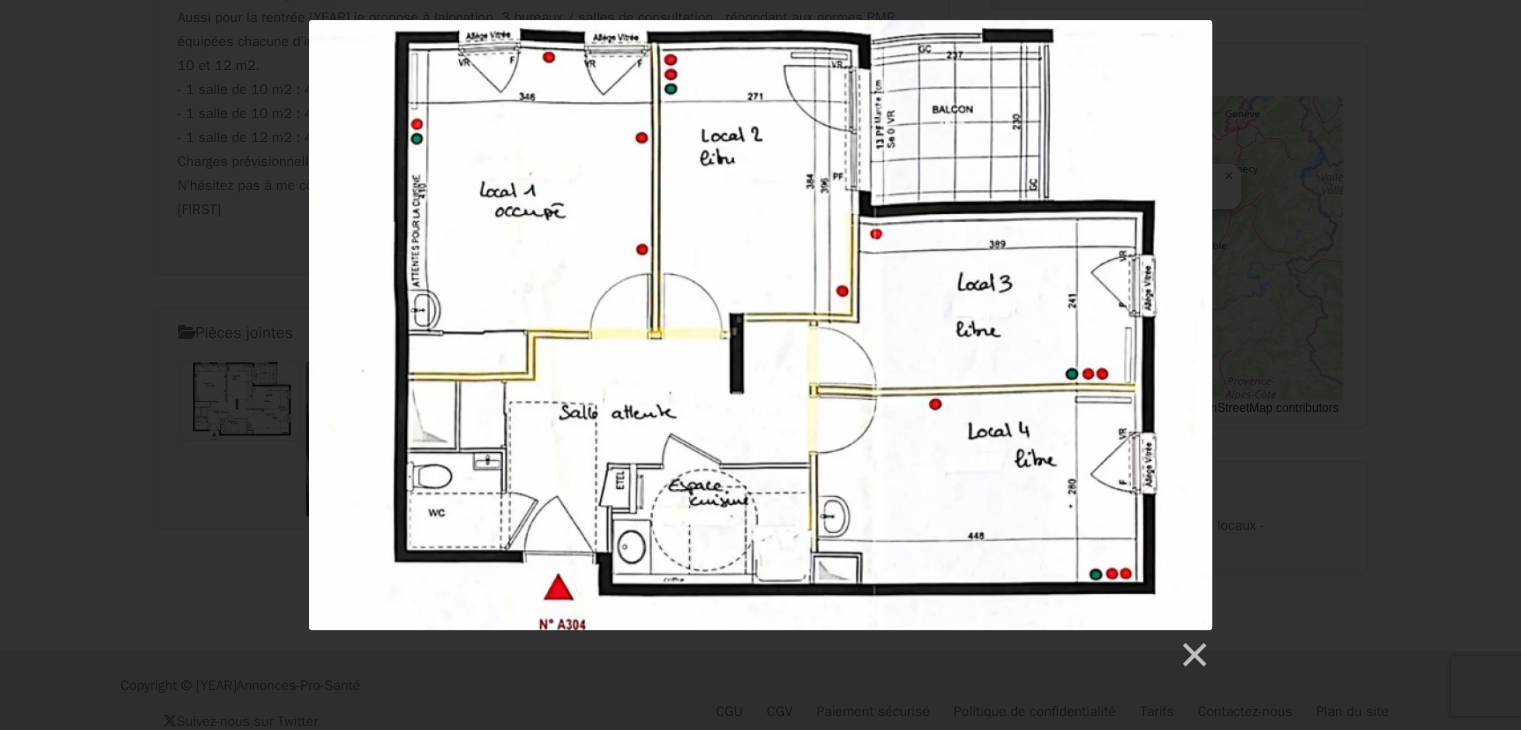 click at bounding box center [760, 345] 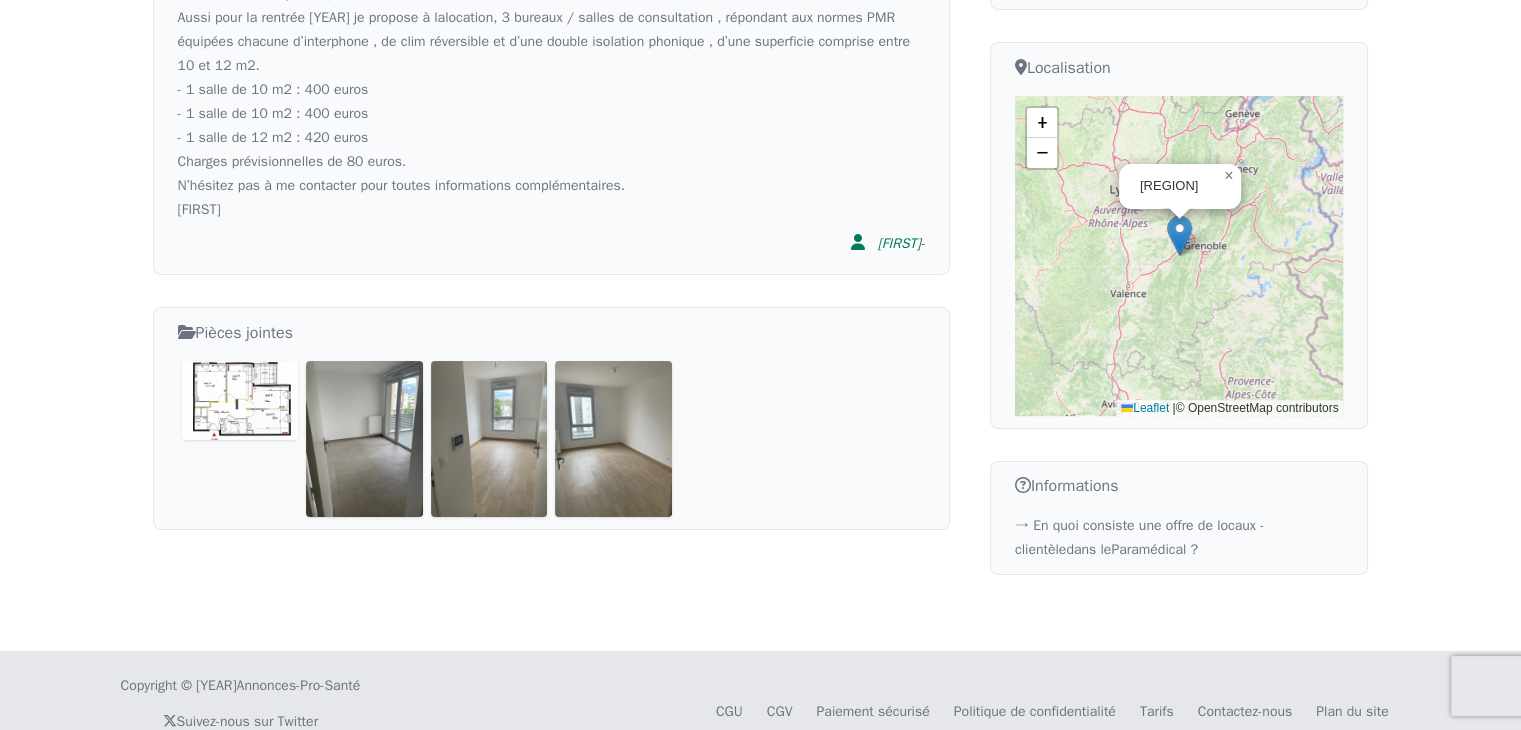 scroll, scrollTop: 0, scrollLeft: 0, axis: both 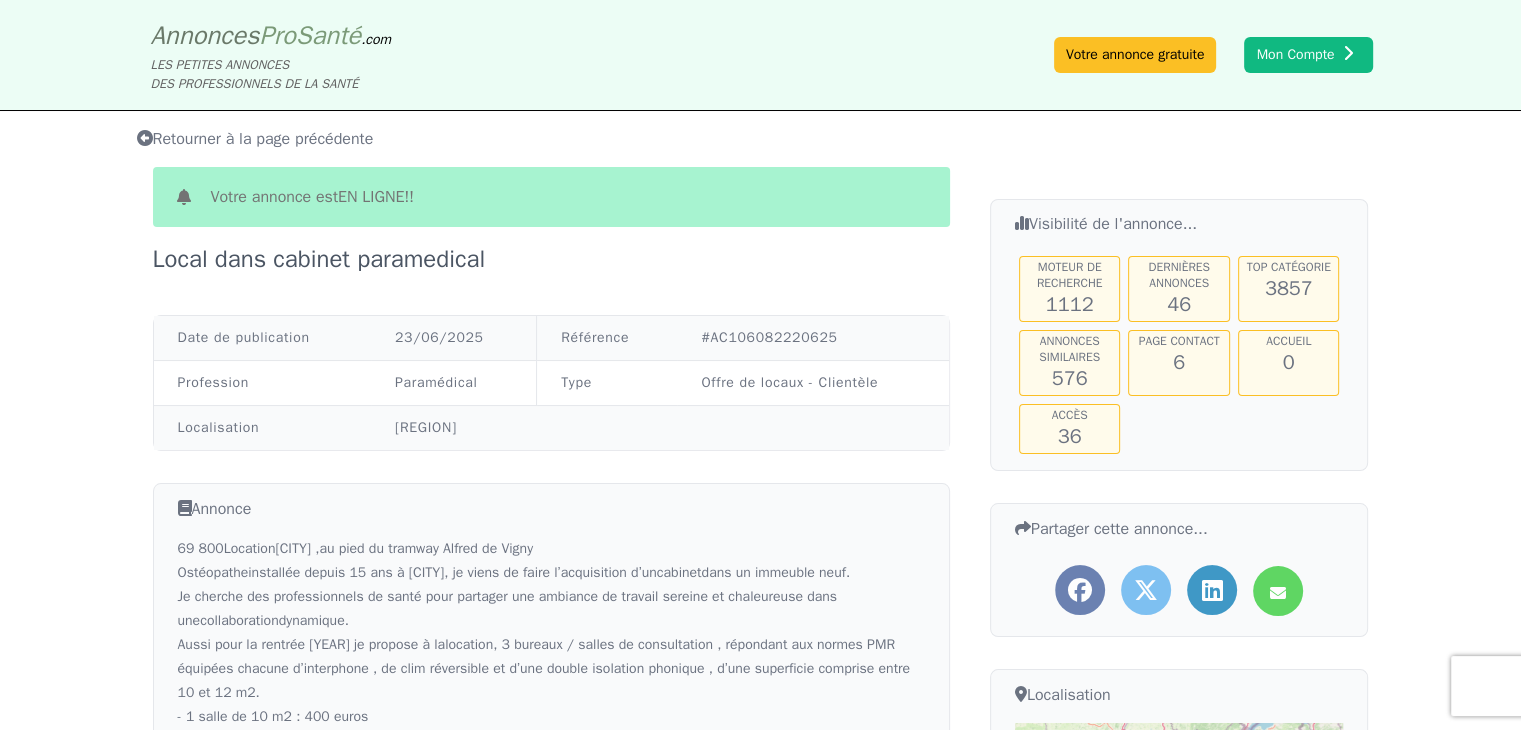 click on "Retourner à la page précédente" at bounding box center [255, 139] 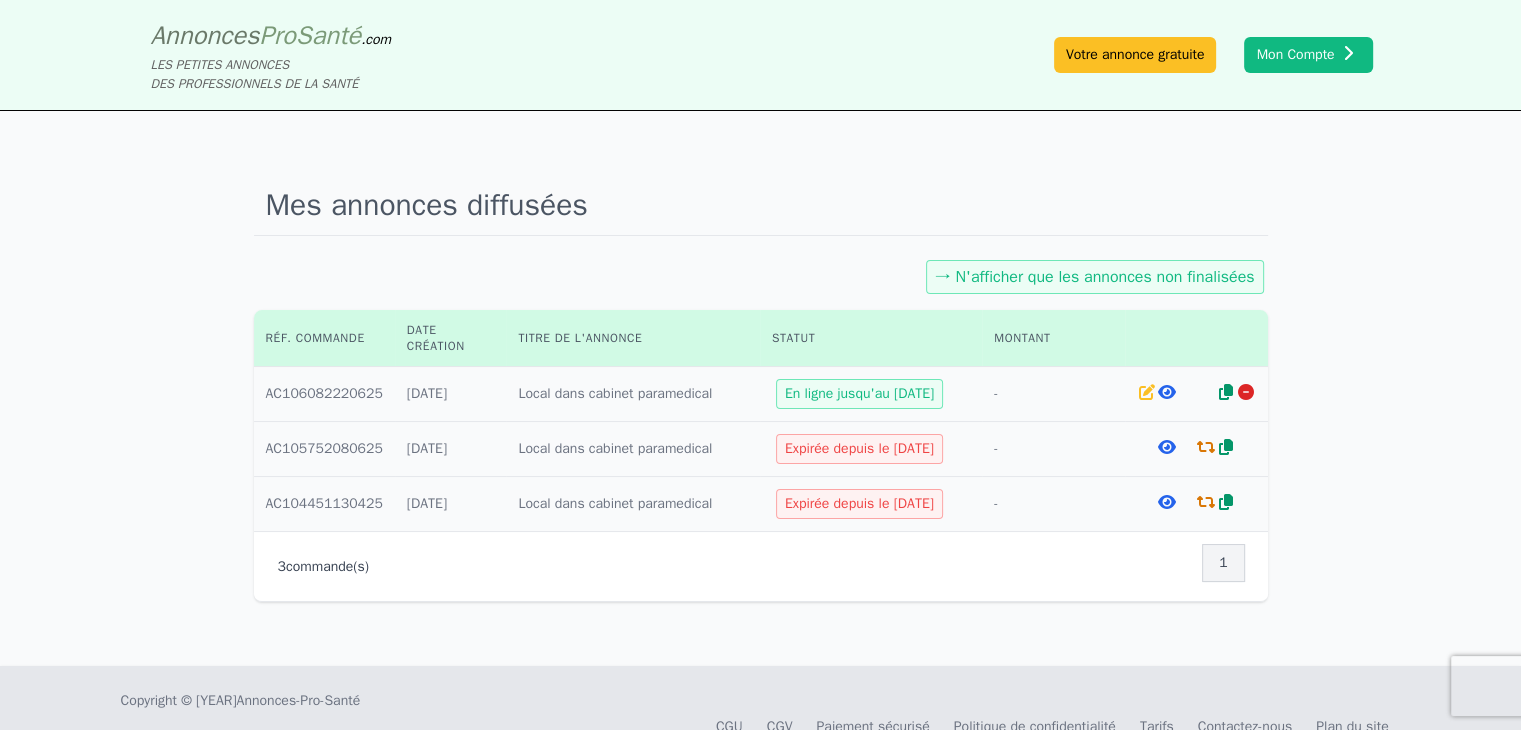 click at bounding box center [1167, 392] 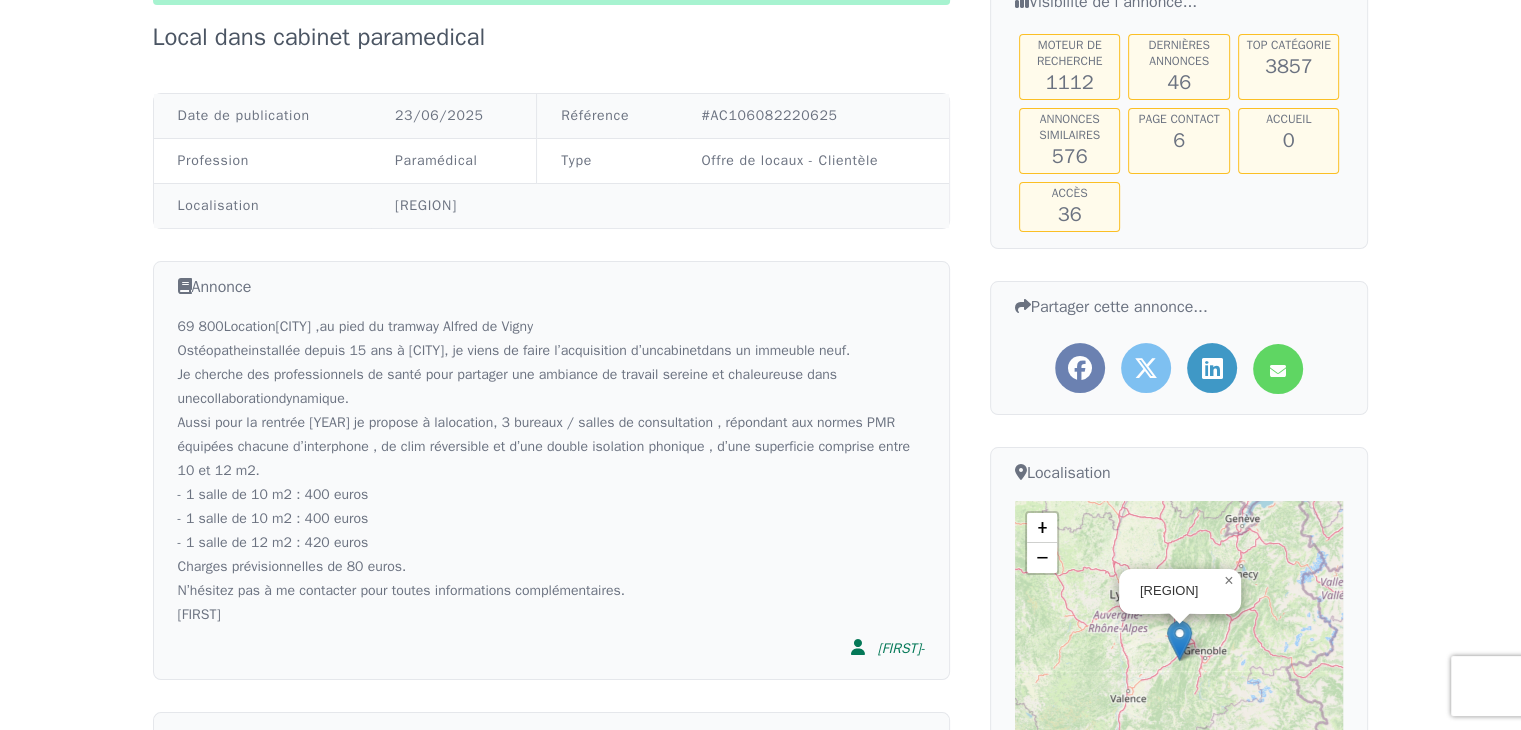 scroll, scrollTop: 0, scrollLeft: 0, axis: both 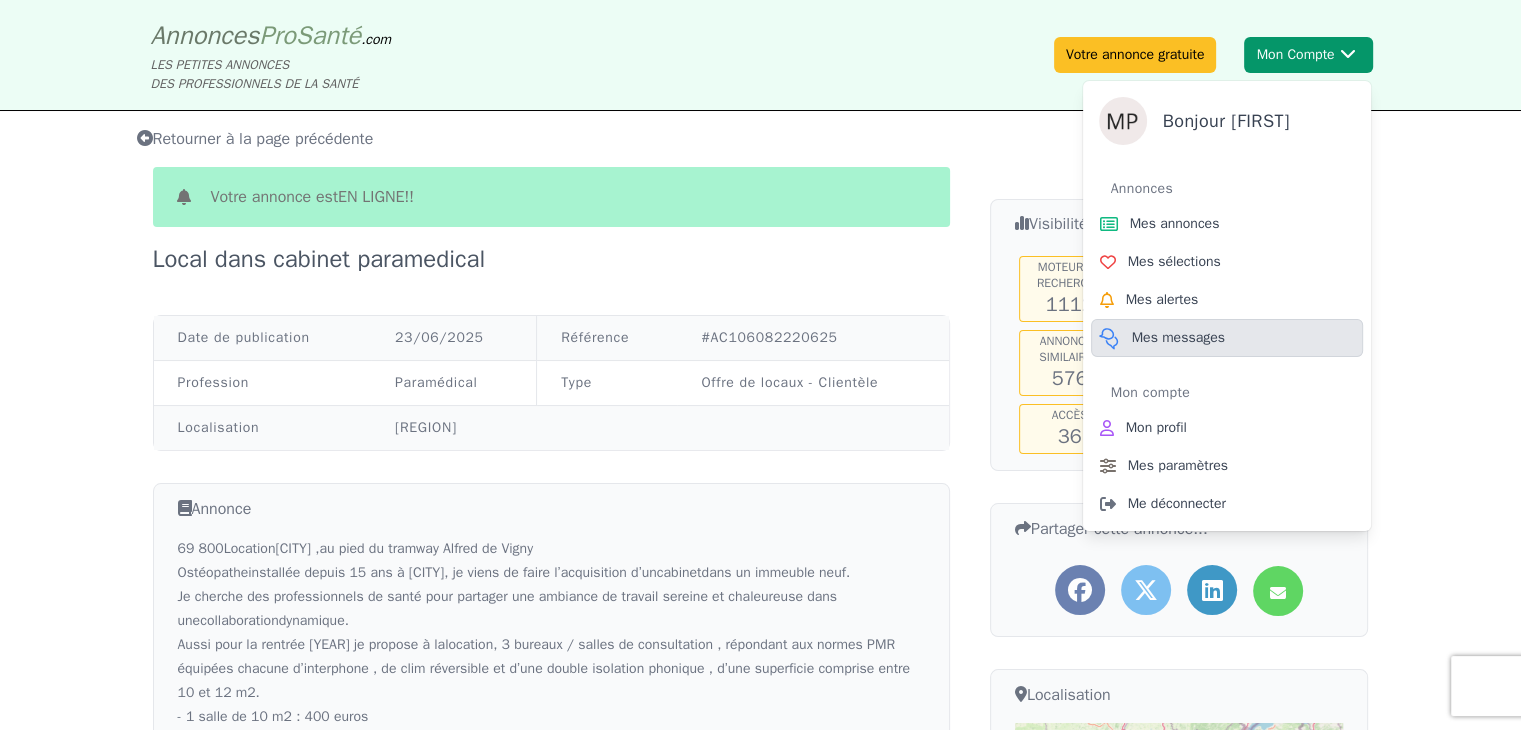click on "Mes messages" at bounding box center (1178, 338) 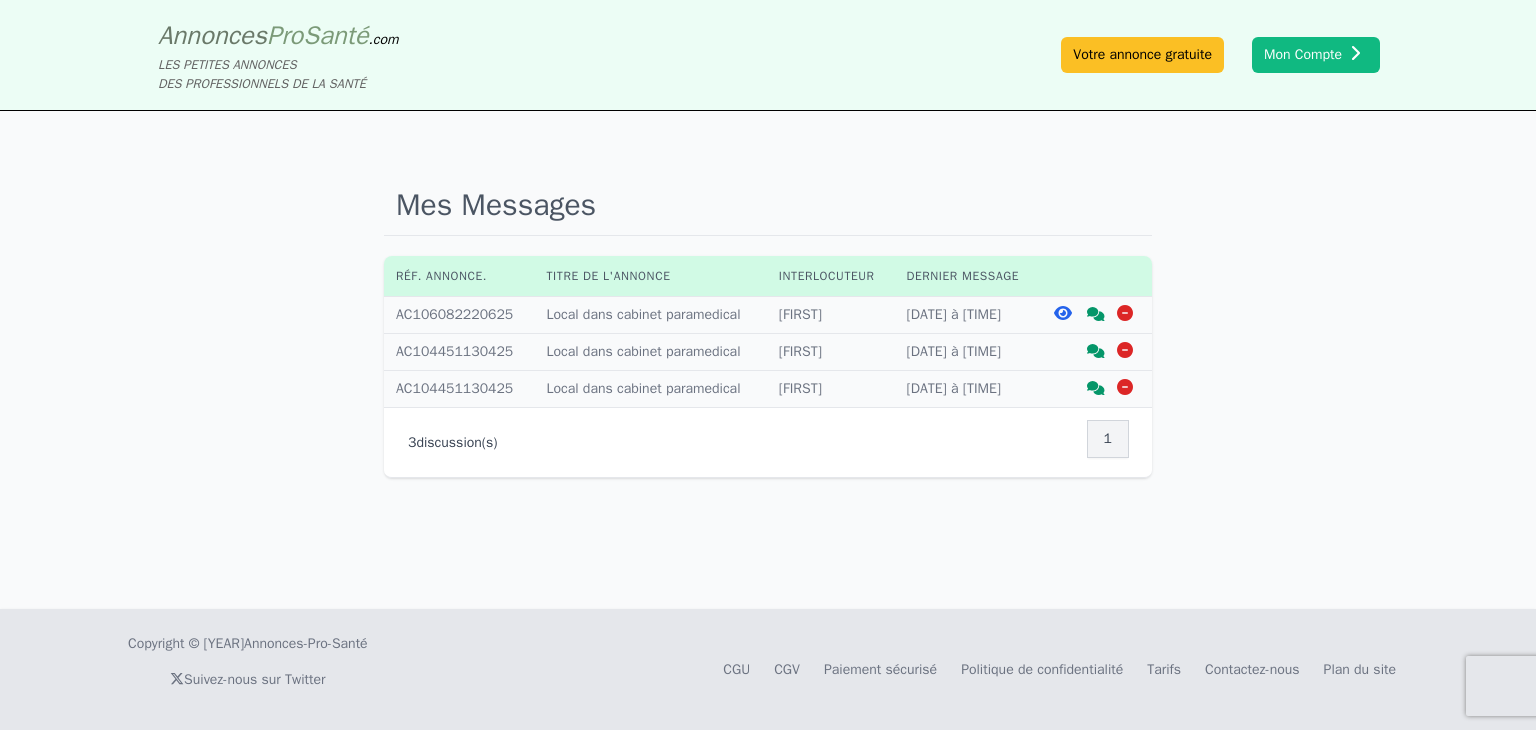 click at bounding box center [1096, 388] 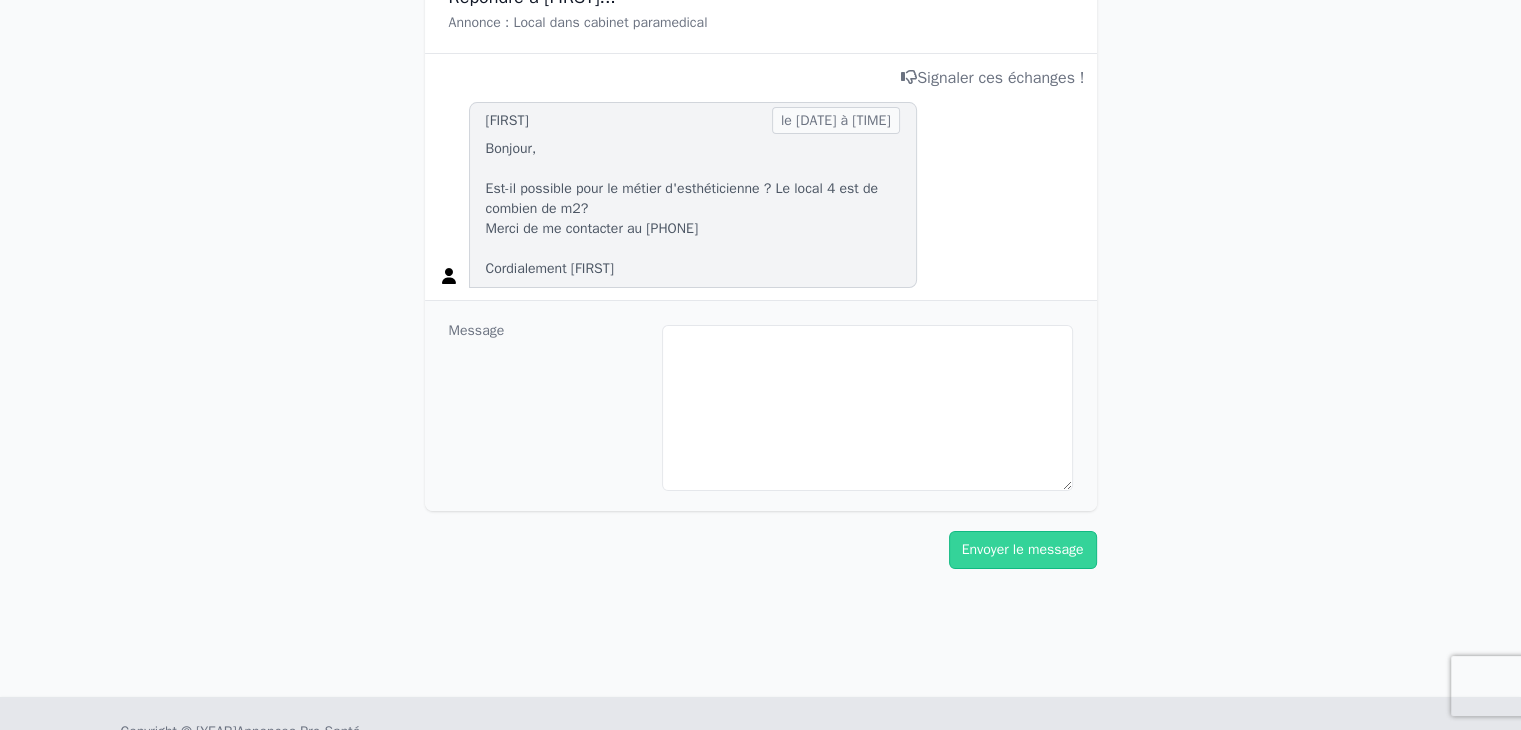 scroll, scrollTop: 0, scrollLeft: 0, axis: both 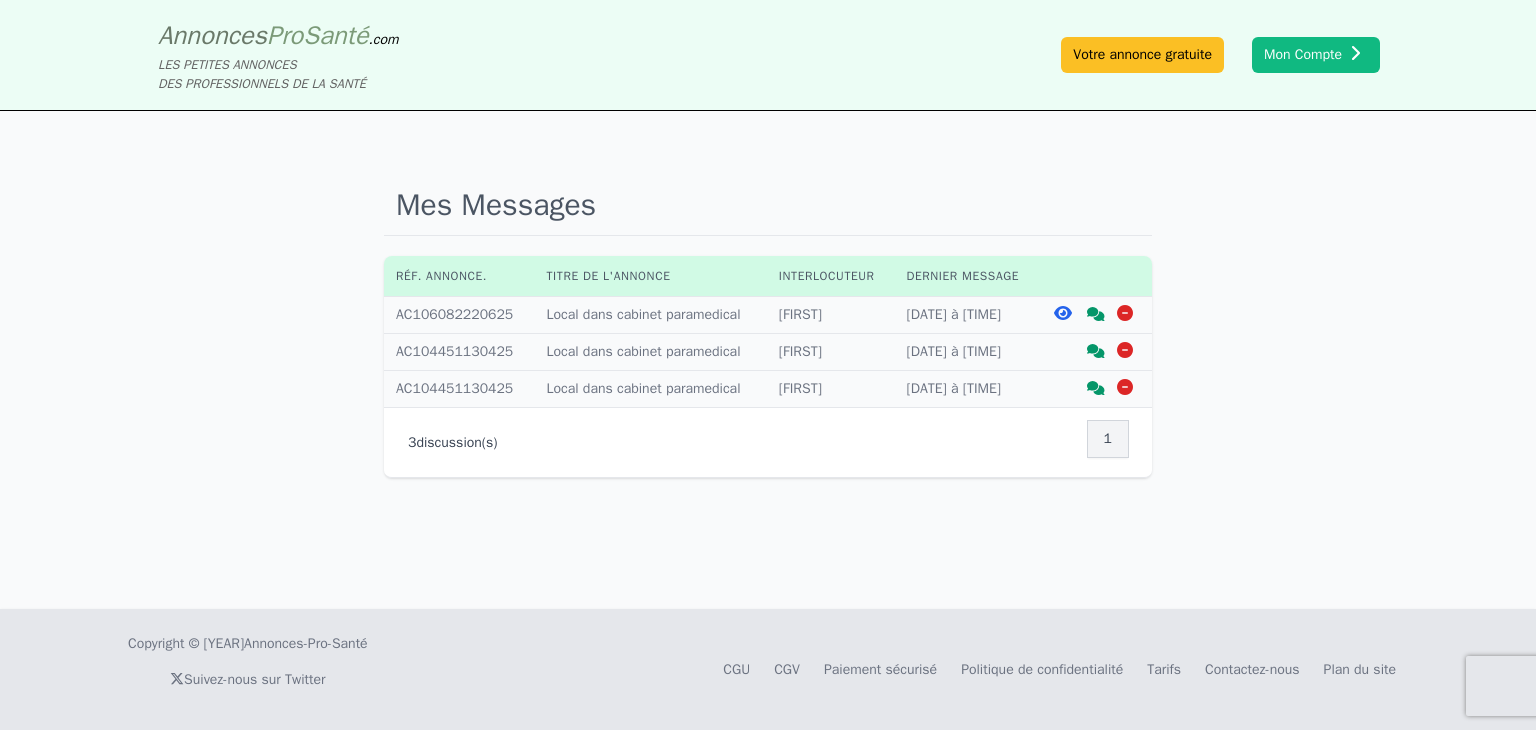 click at bounding box center (1096, 351) 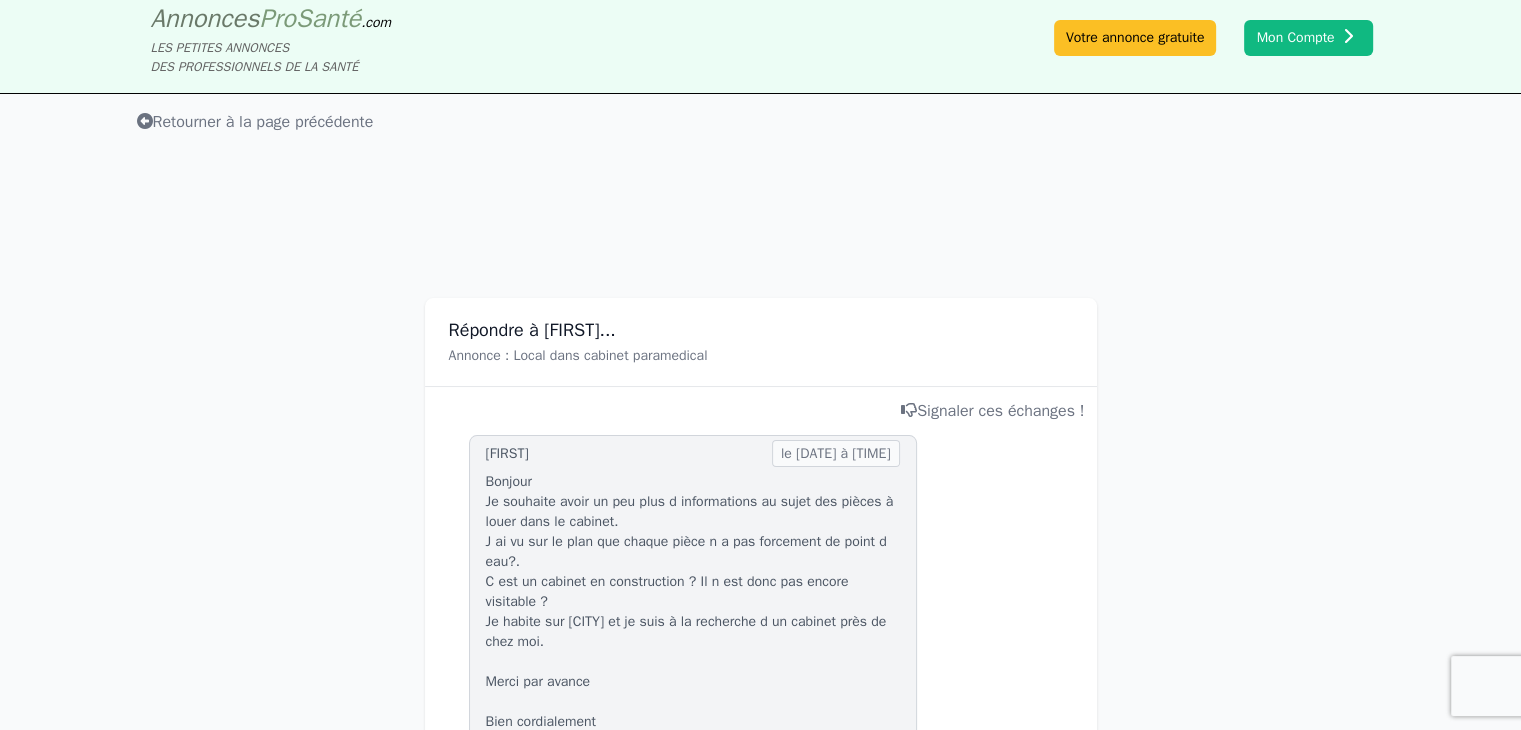 scroll, scrollTop: 0, scrollLeft: 0, axis: both 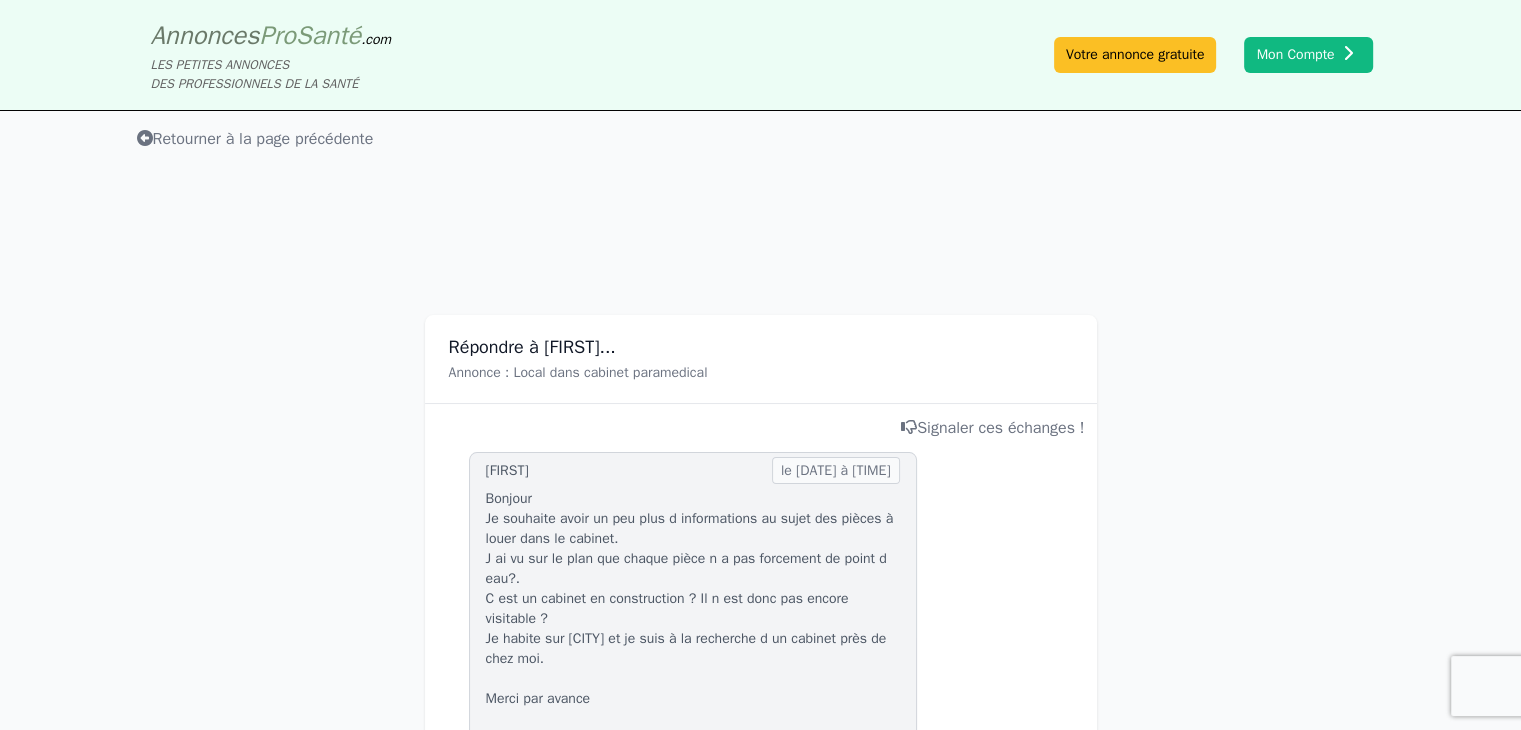 click on "Retourner à la page précédente" at bounding box center [255, 139] 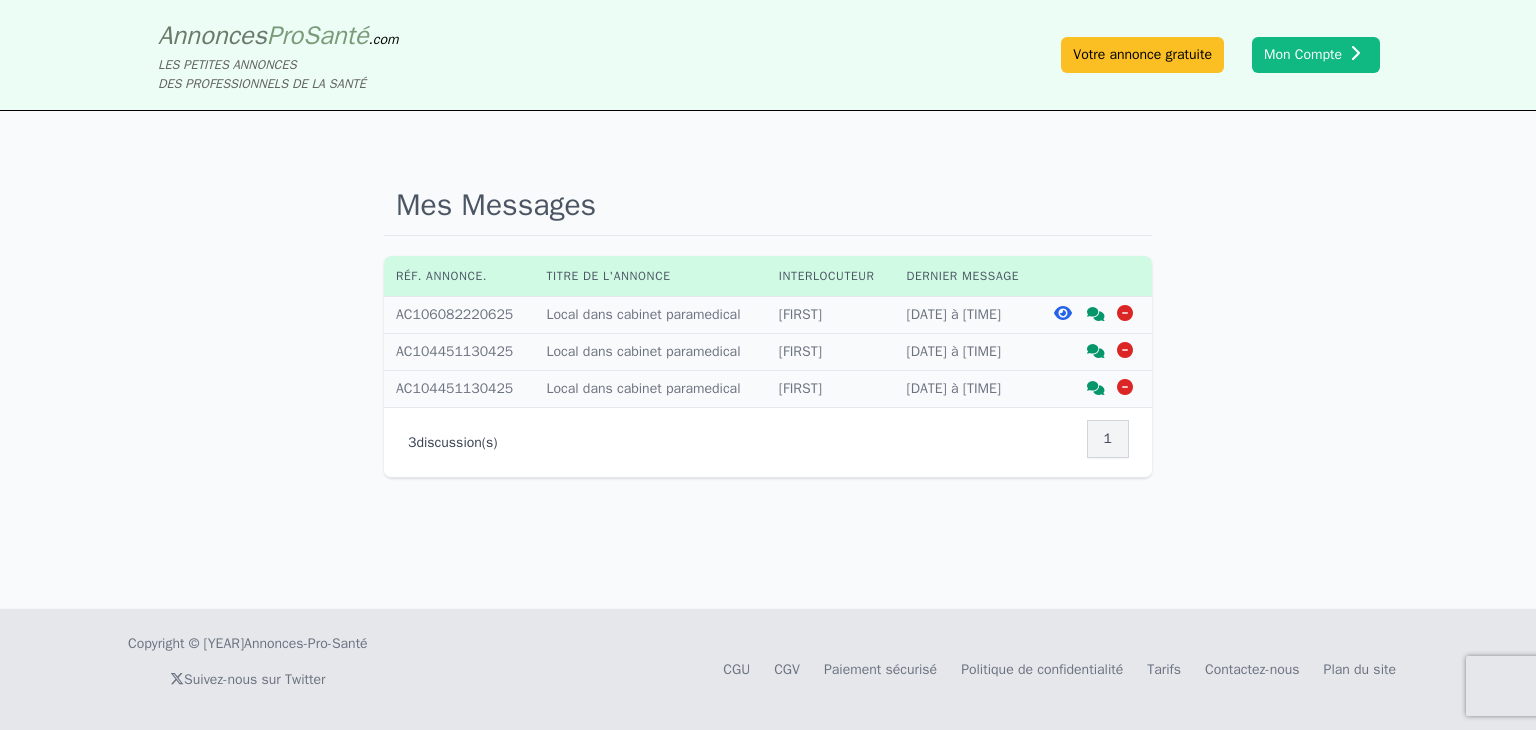 click at bounding box center (1096, 314) 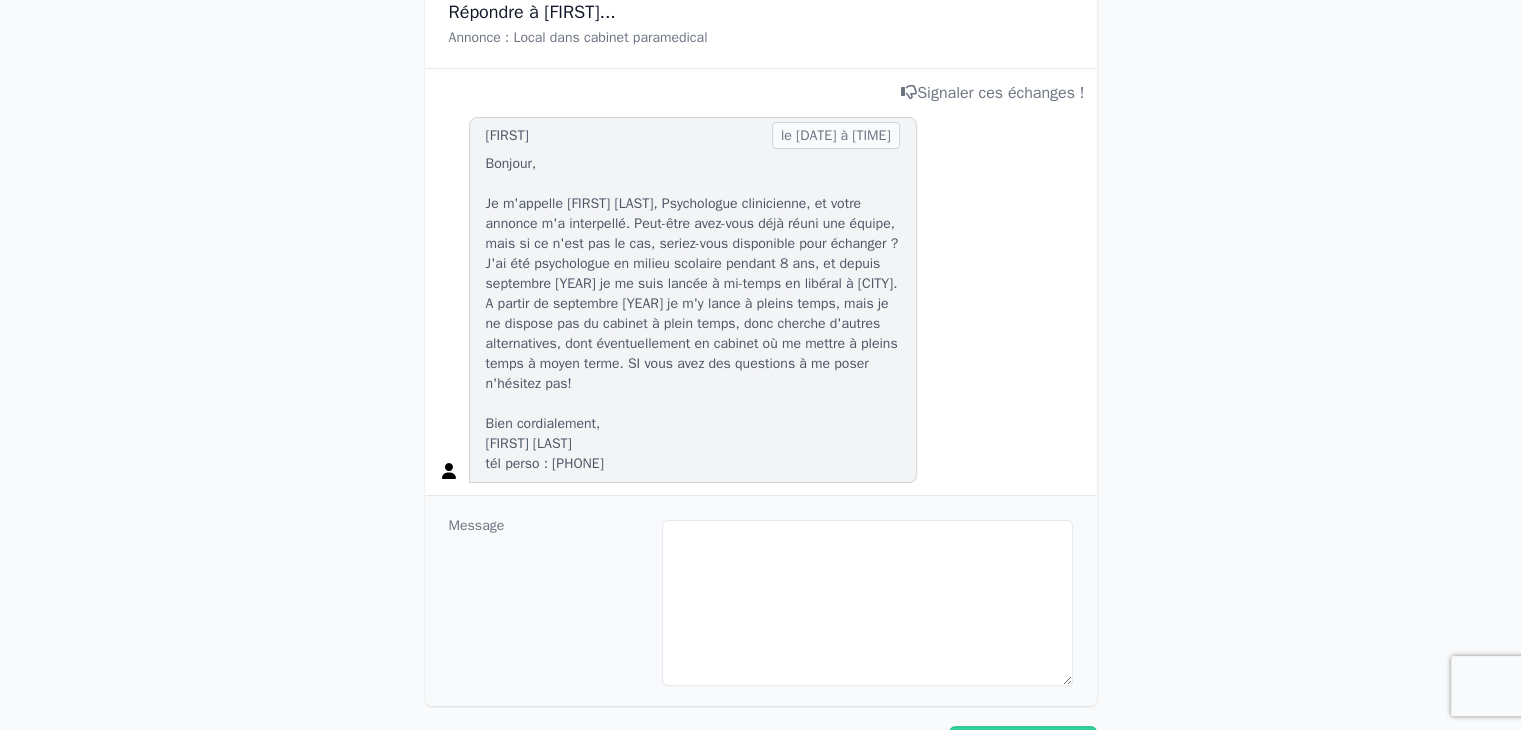 scroll, scrollTop: 343, scrollLeft: 0, axis: vertical 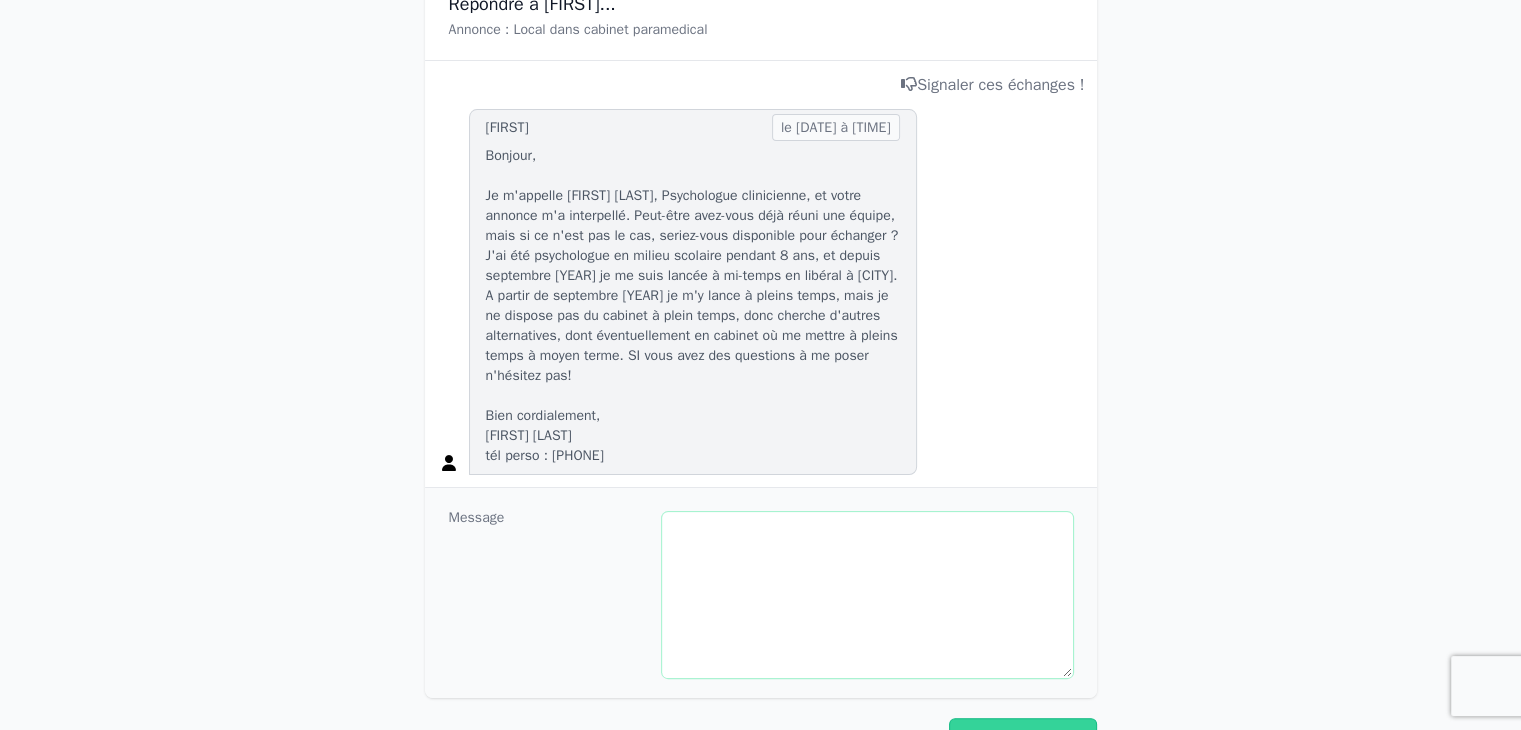 click at bounding box center (867, 595) 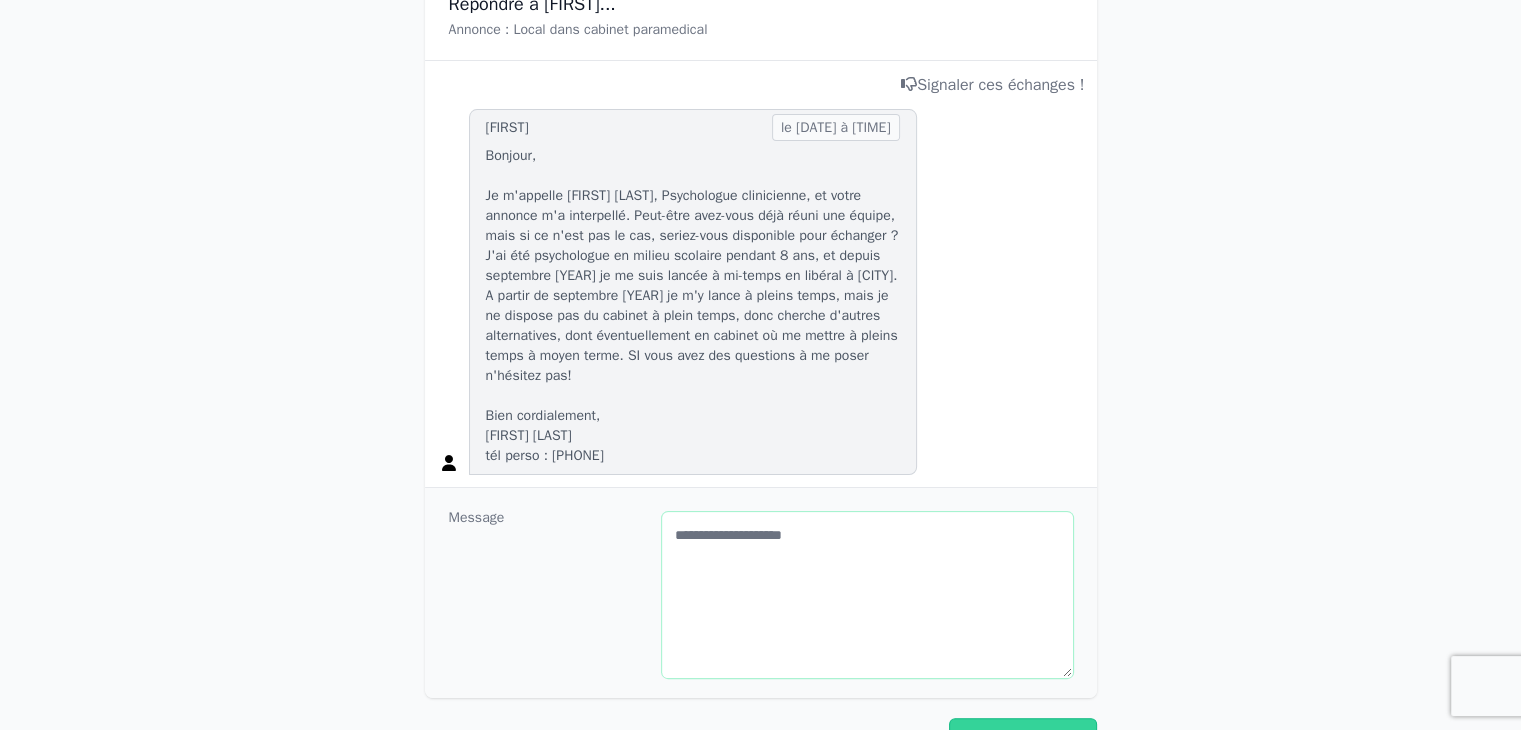 click on "**********" at bounding box center (867, 595) 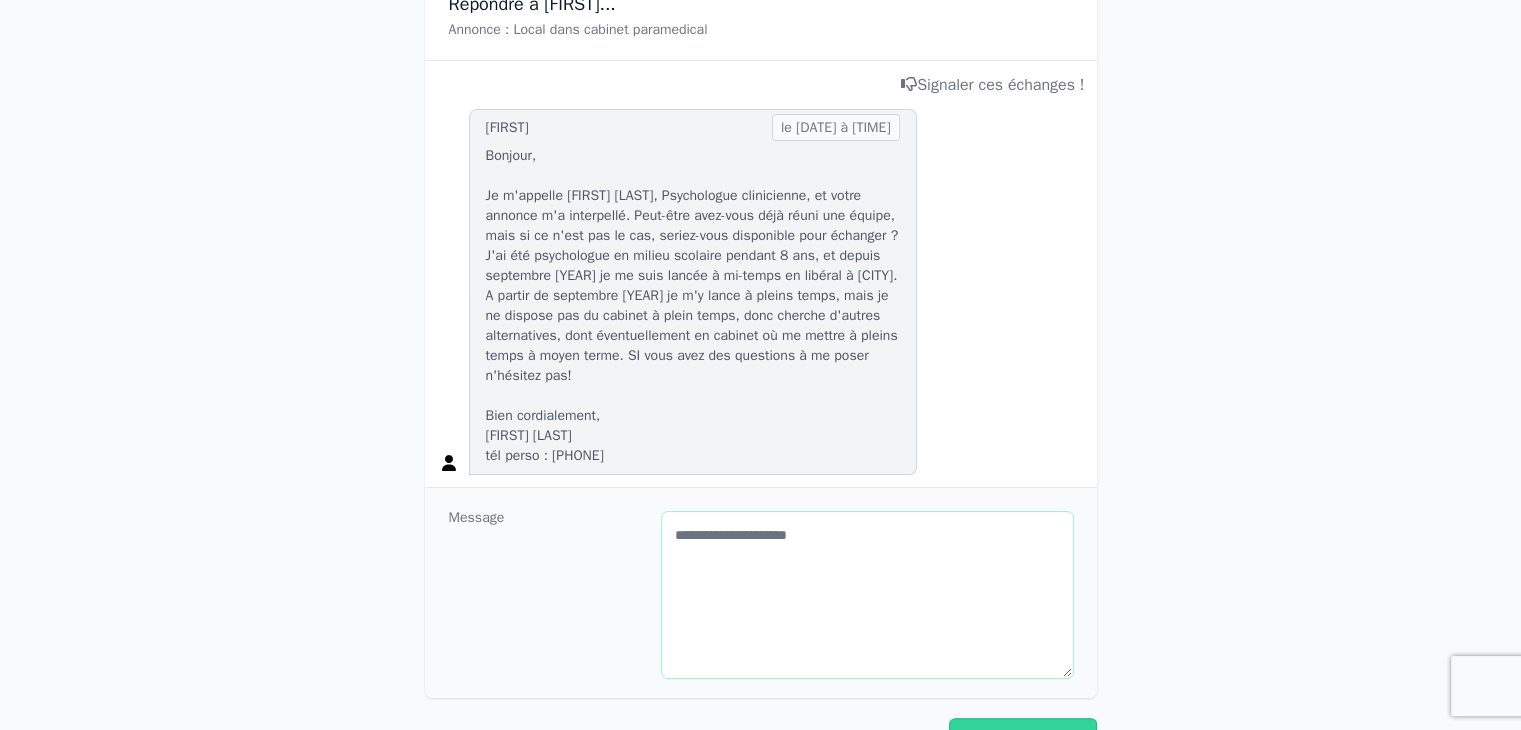 click on "**********" at bounding box center [867, 595] 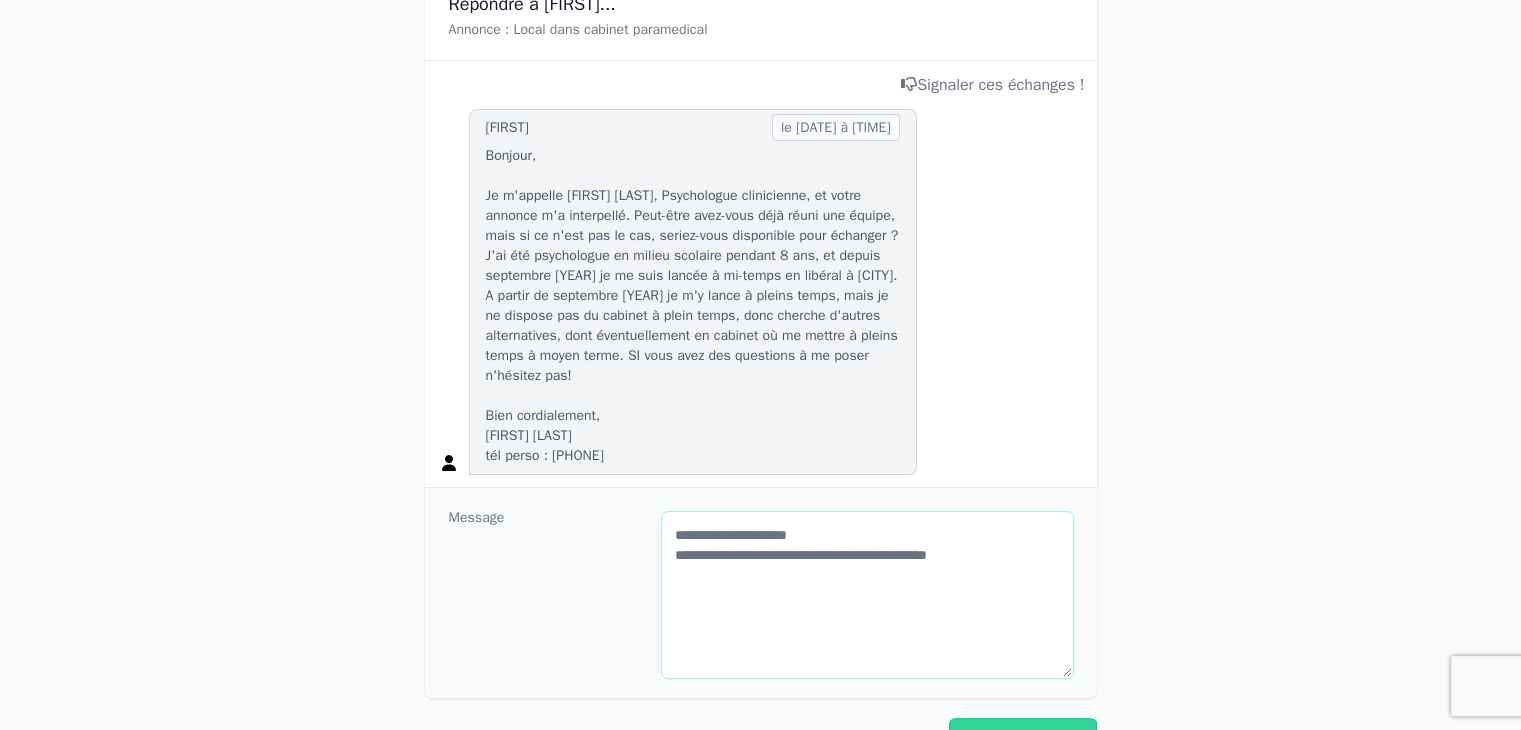 click on "**********" at bounding box center [867, 595] 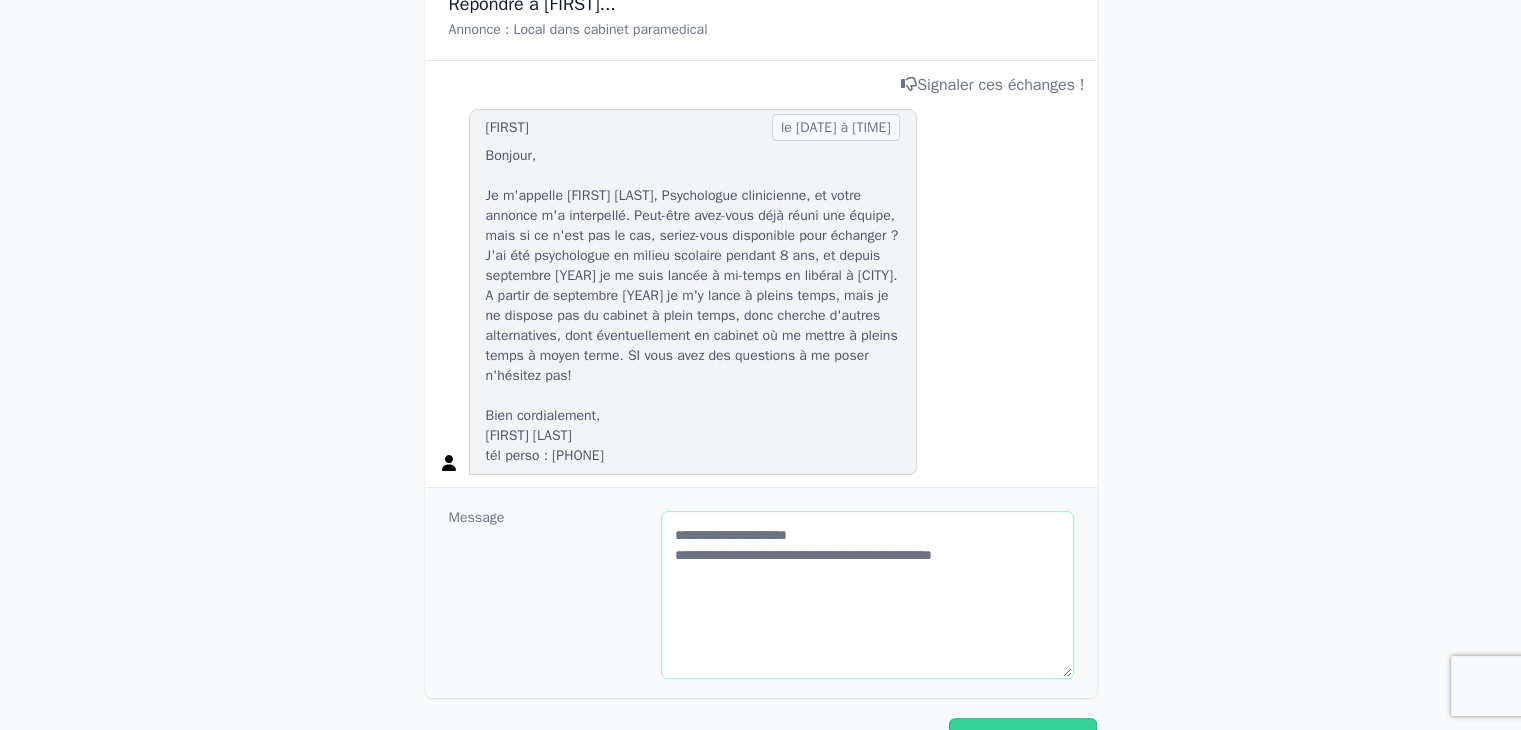 click on "**********" at bounding box center [867, 595] 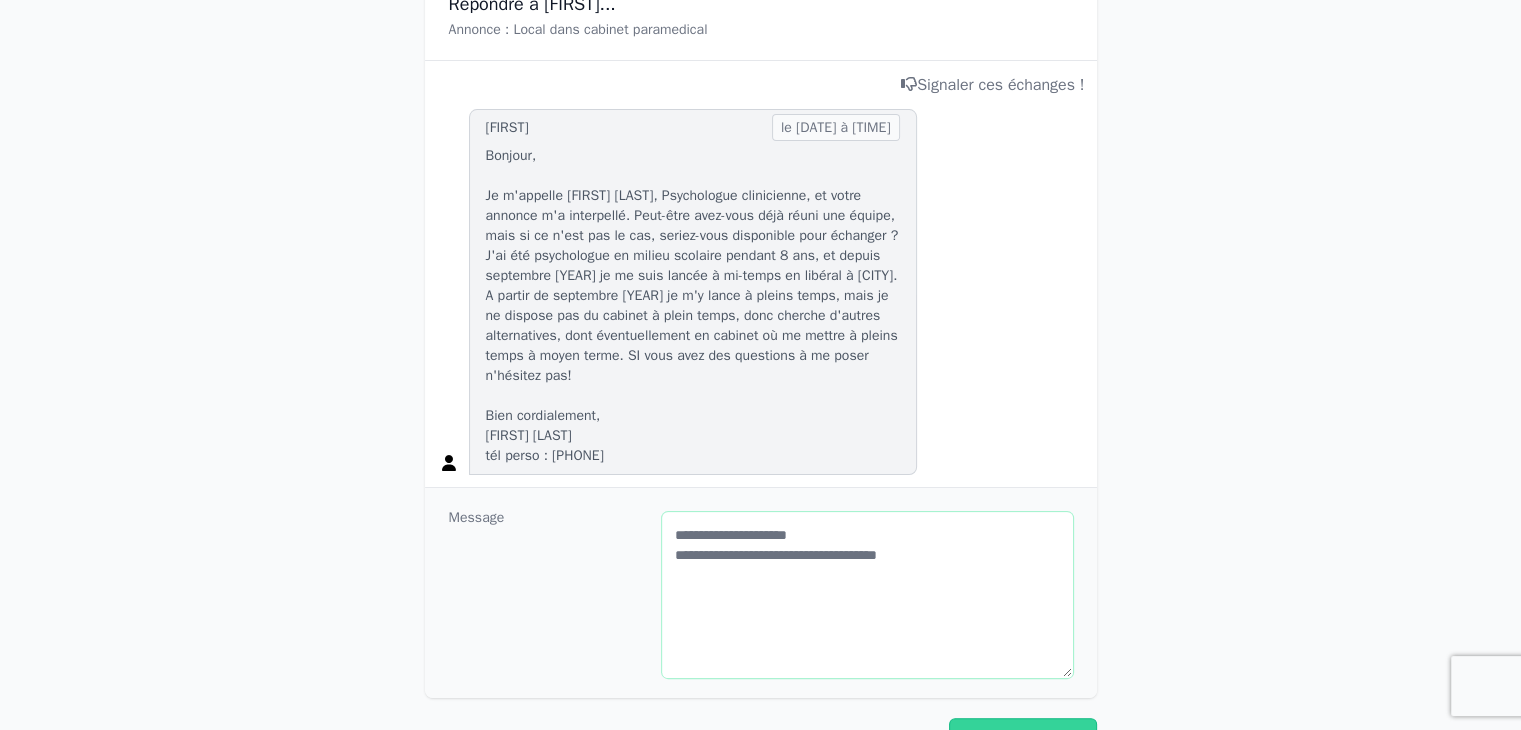 click on "**********" at bounding box center [867, 595] 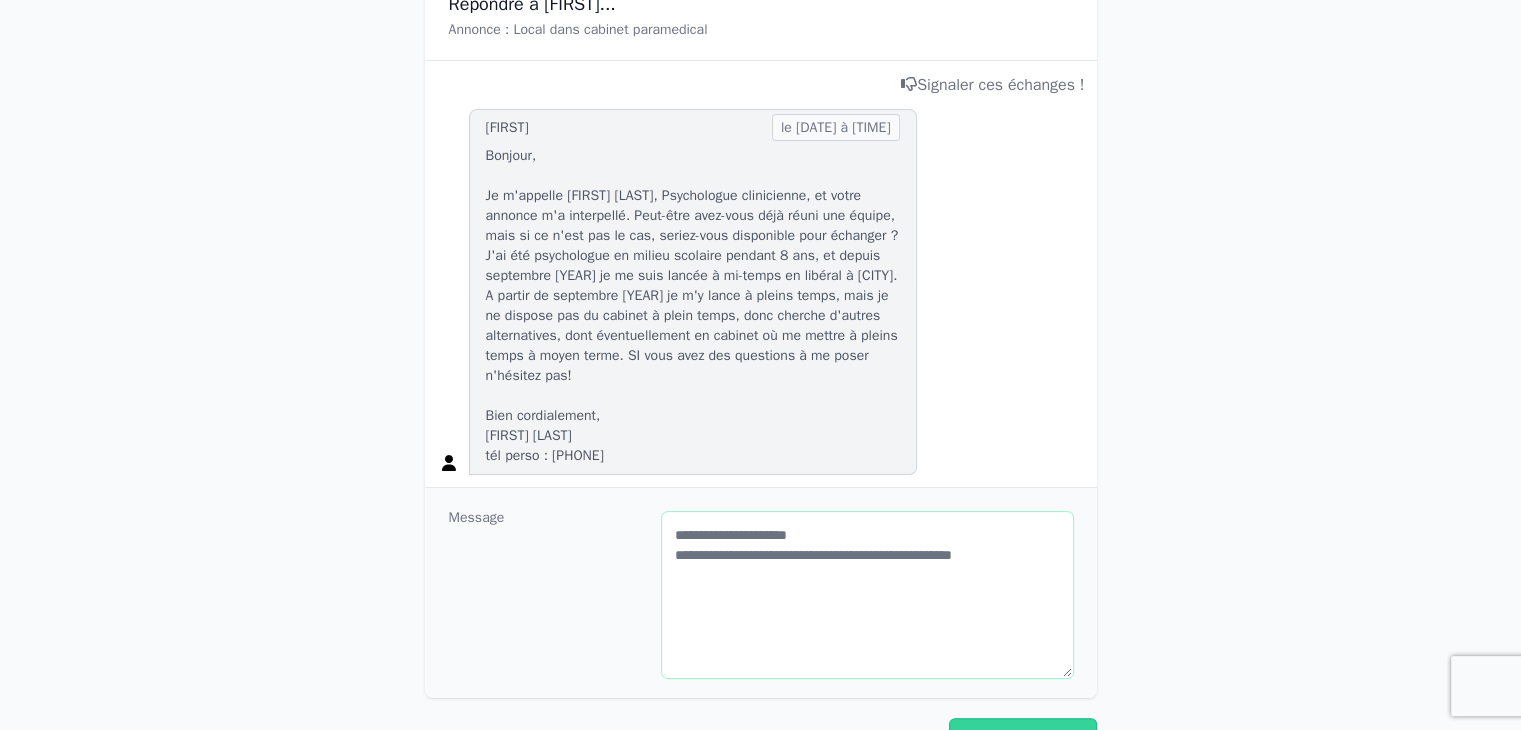 click on "**********" at bounding box center (867, 595) 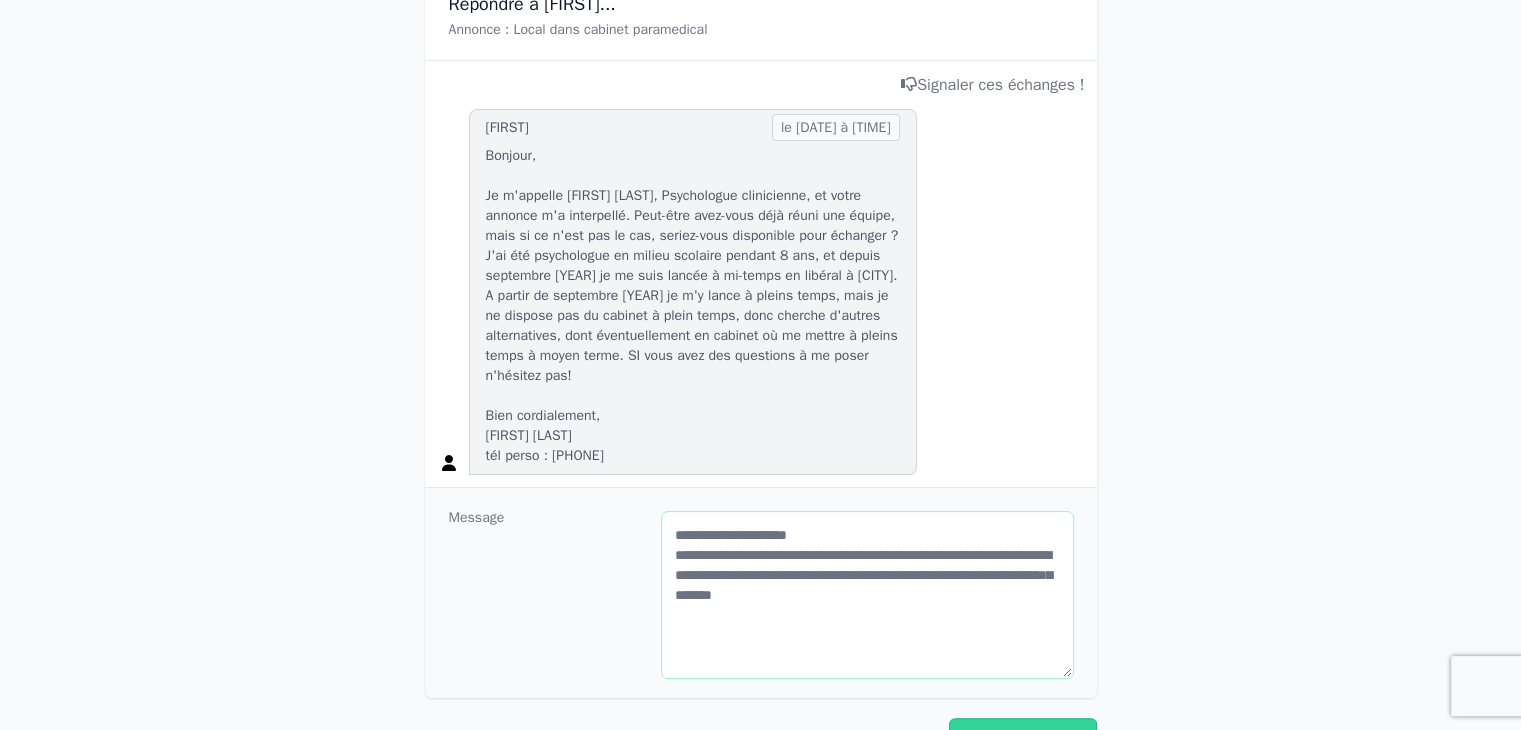 click on "**********" at bounding box center (867, 595) 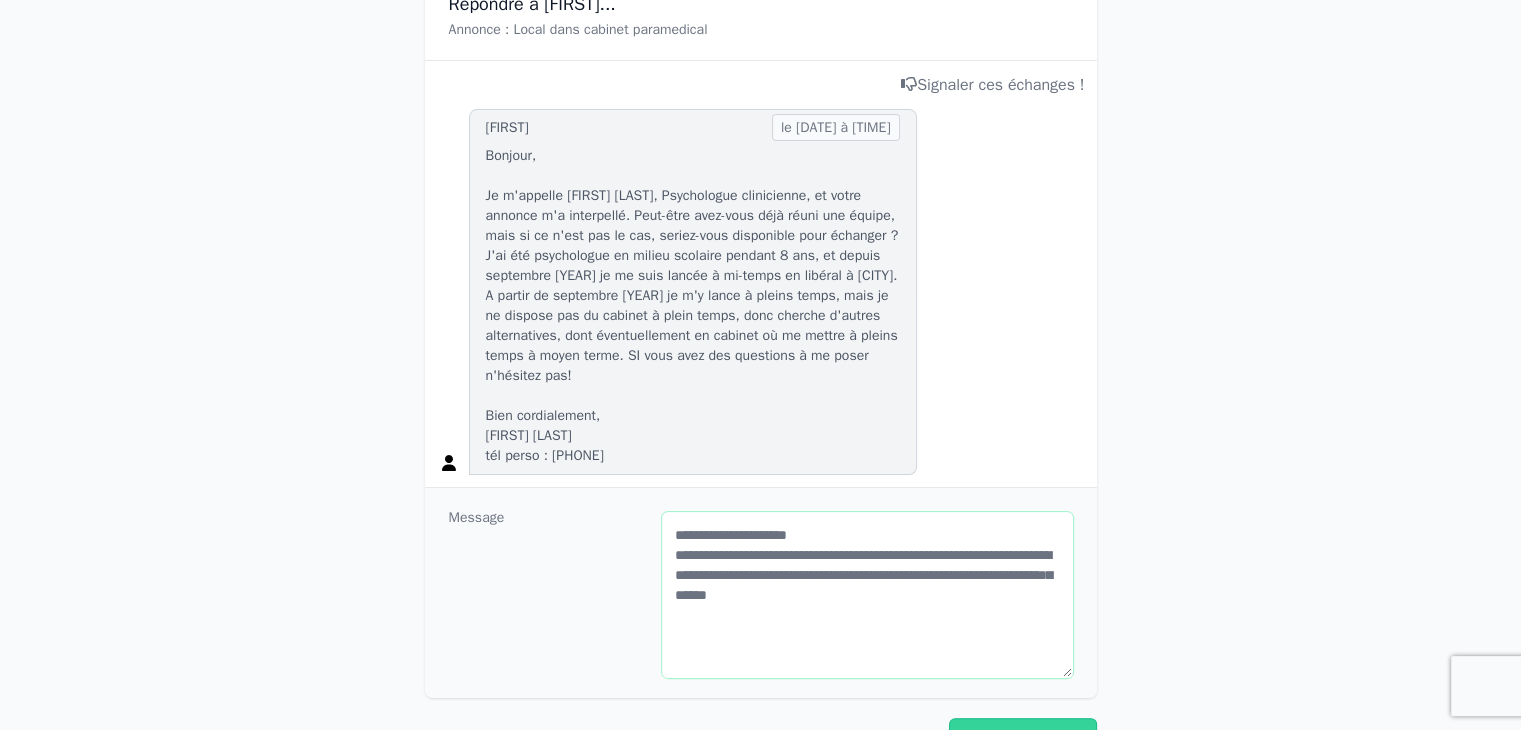 click on "**********" at bounding box center (867, 595) 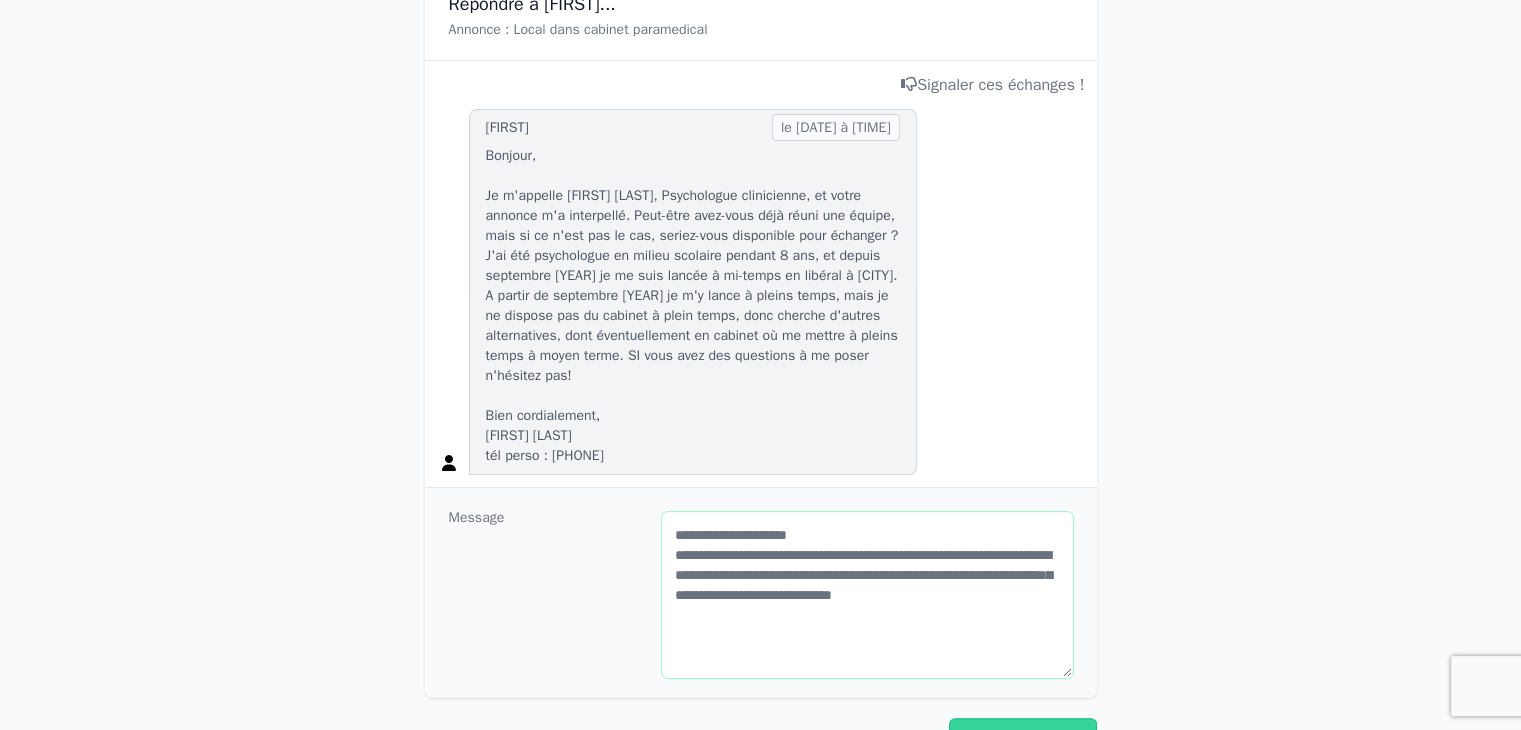 click on "**********" at bounding box center (867, 595) 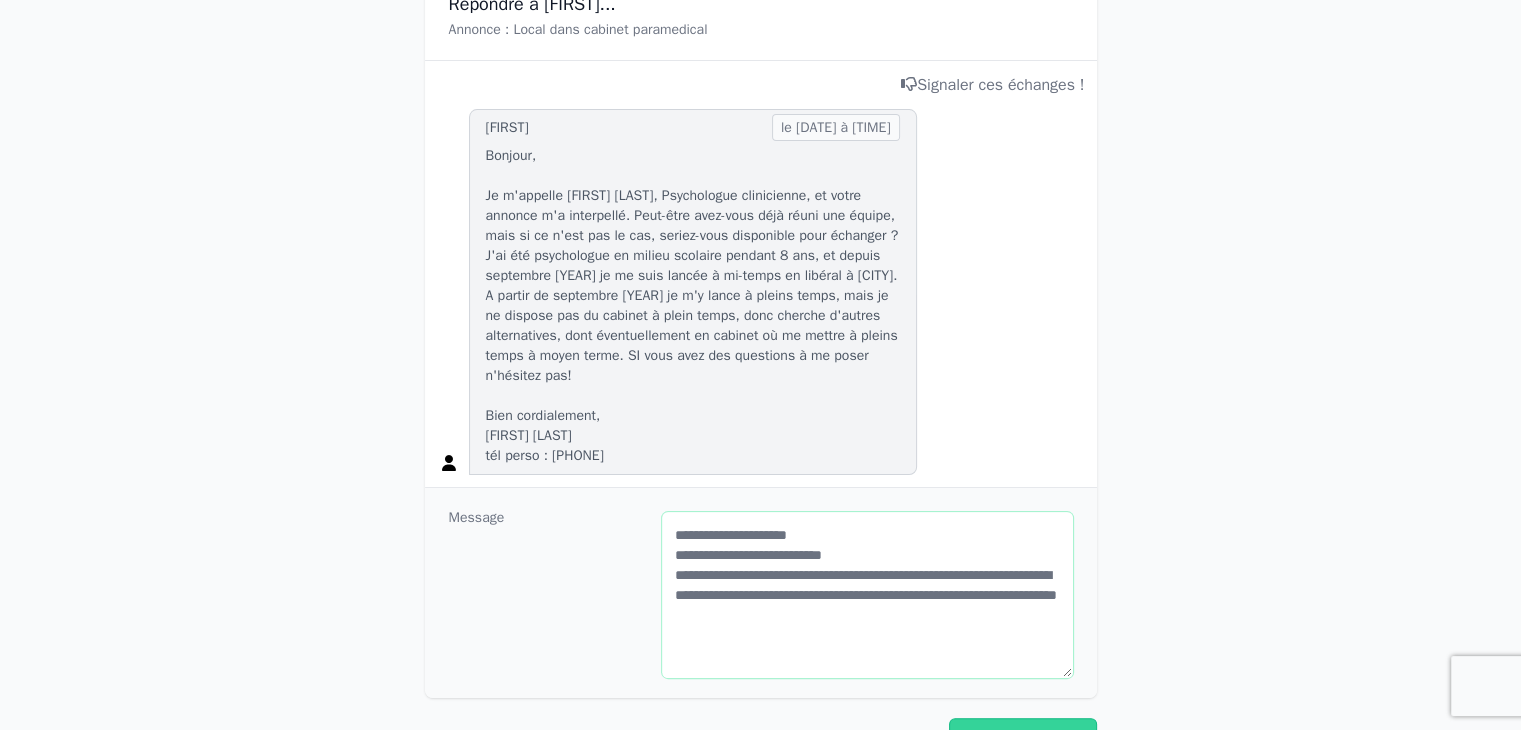 click on "**********" at bounding box center (867, 595) 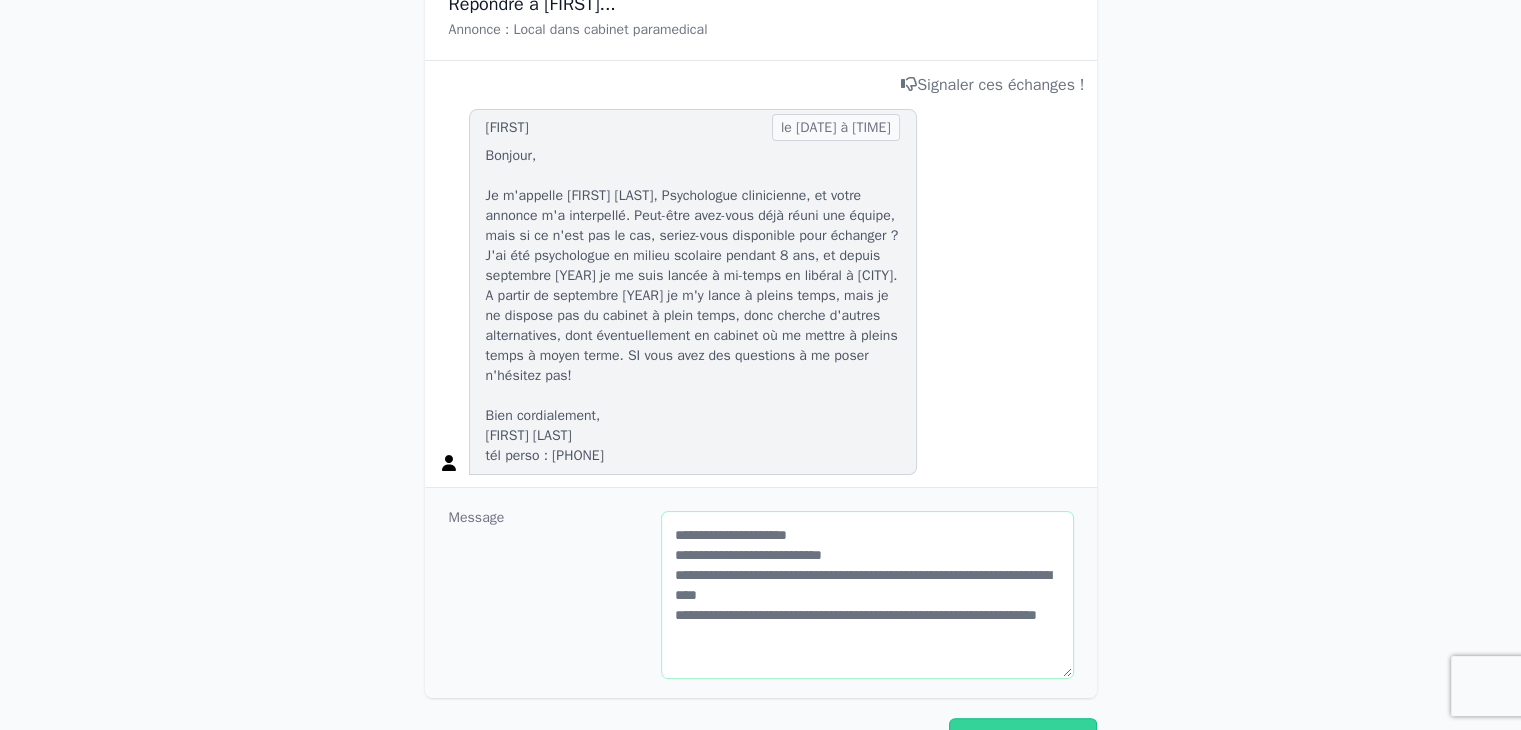 click on "**********" at bounding box center [867, 595] 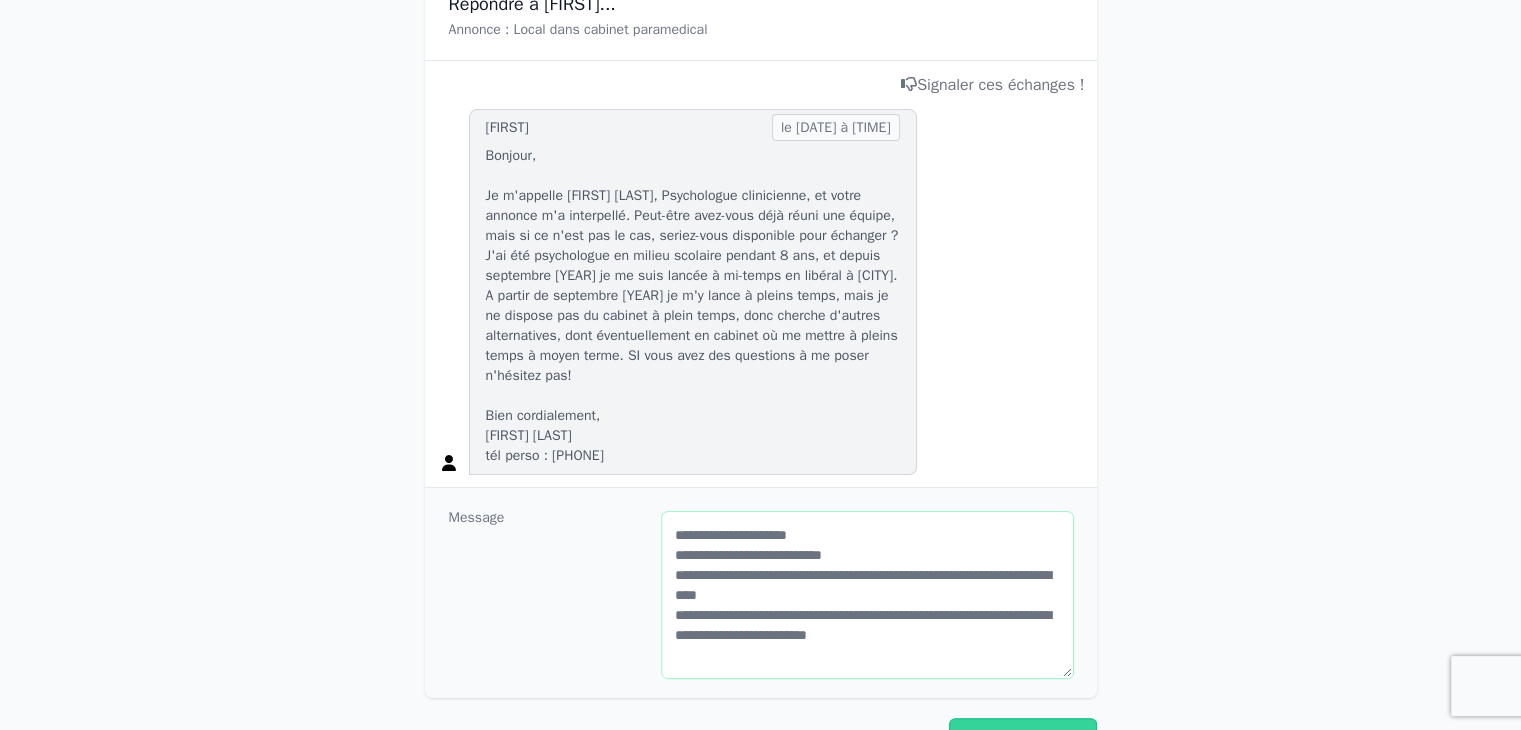 scroll, scrollTop: 7, scrollLeft: 0, axis: vertical 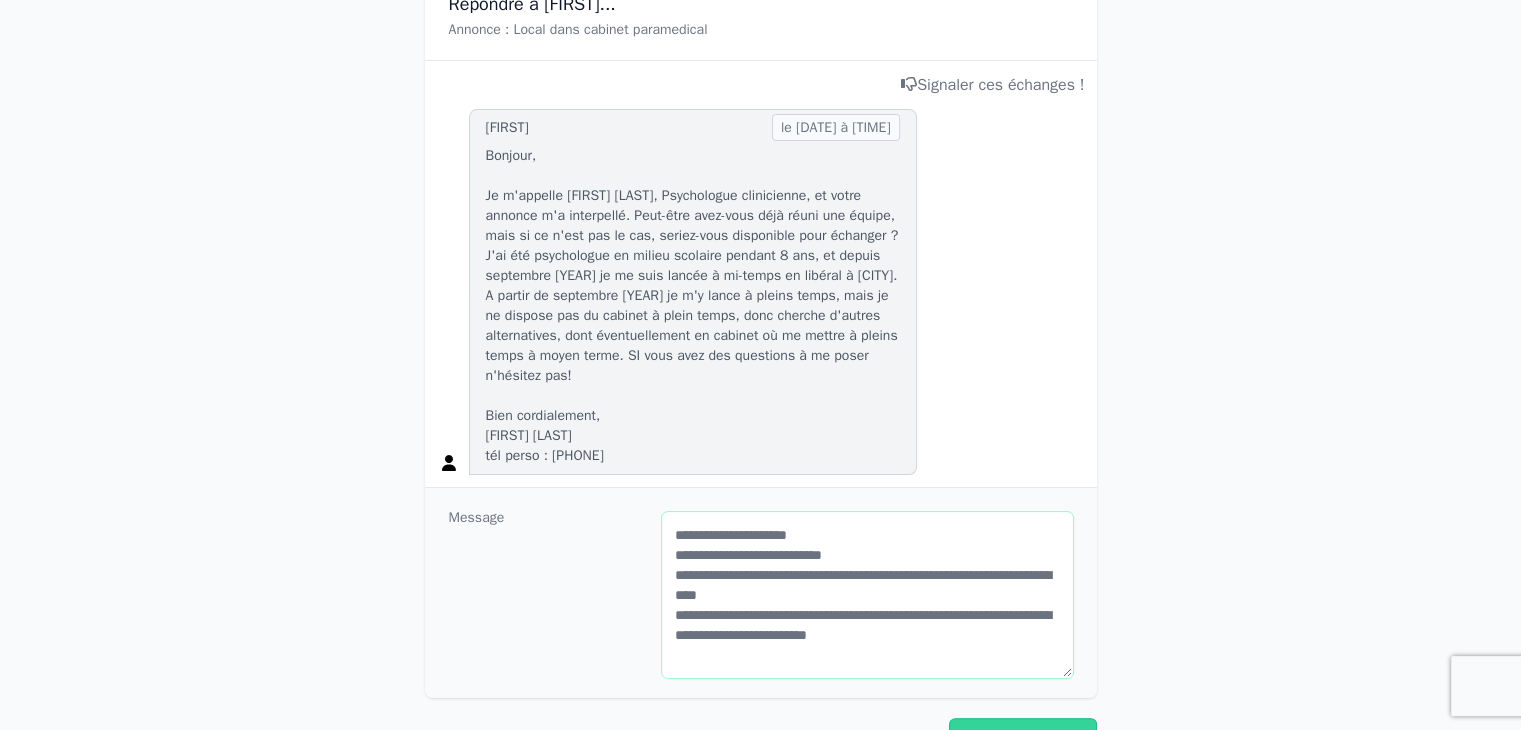 click on "**********" at bounding box center [867, 595] 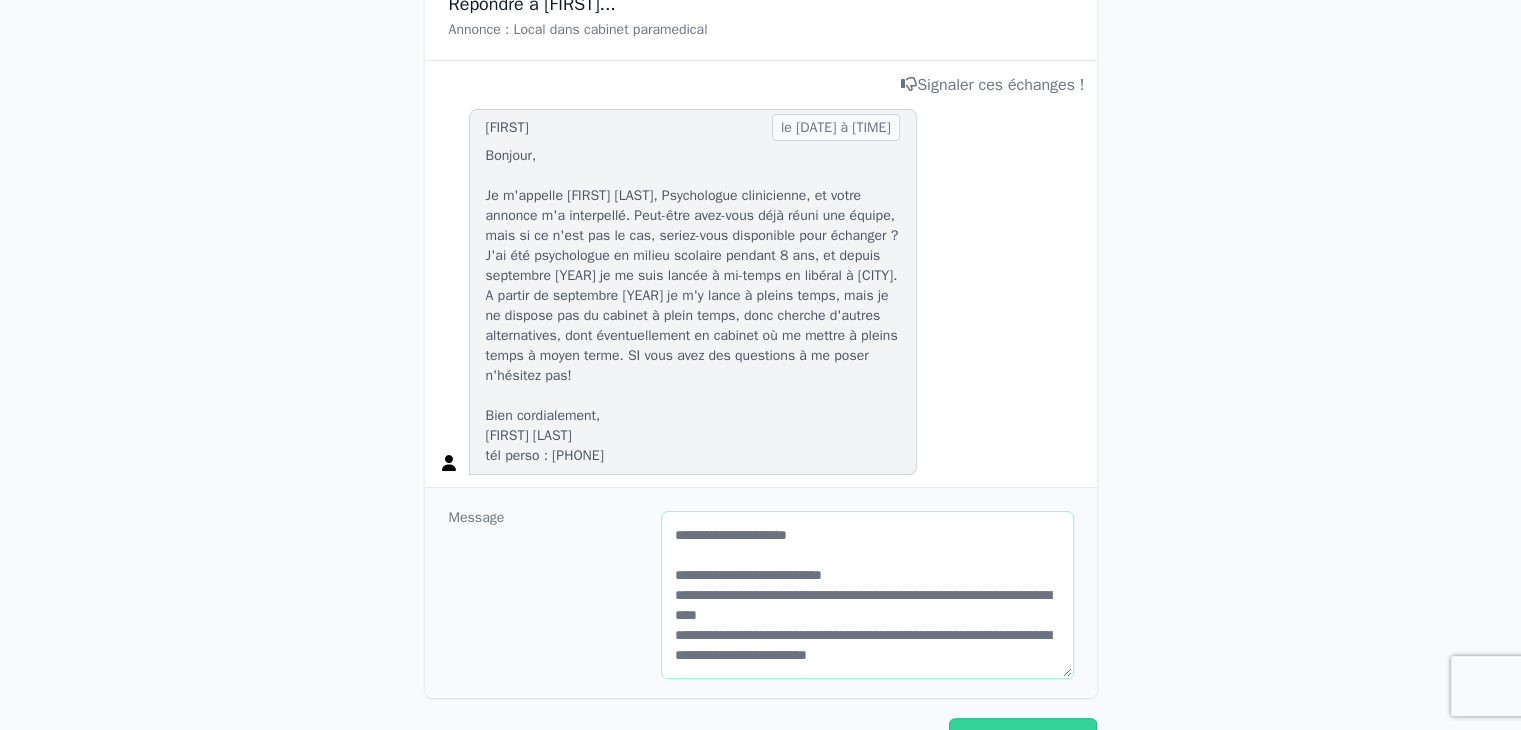 scroll, scrollTop: 27, scrollLeft: 0, axis: vertical 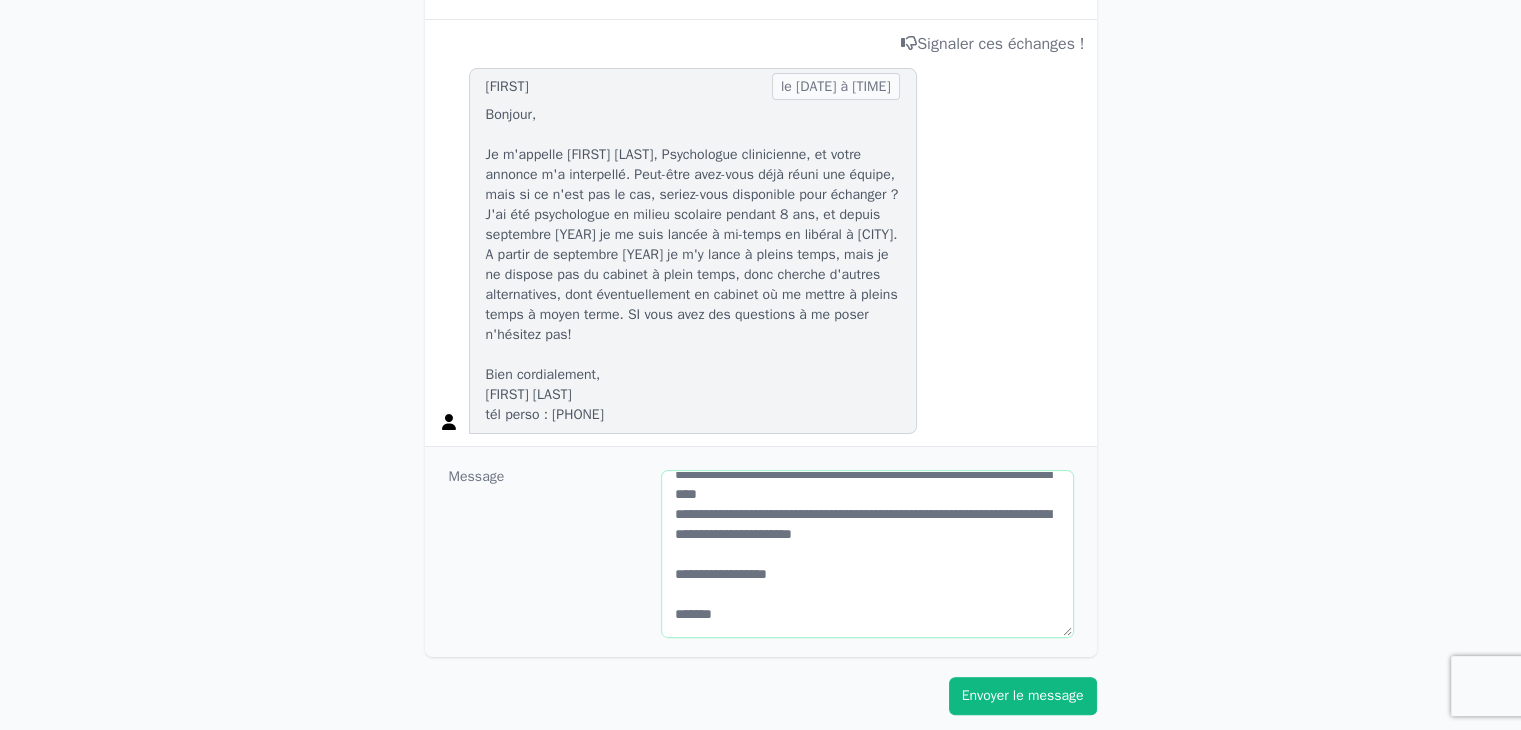 type on "**********" 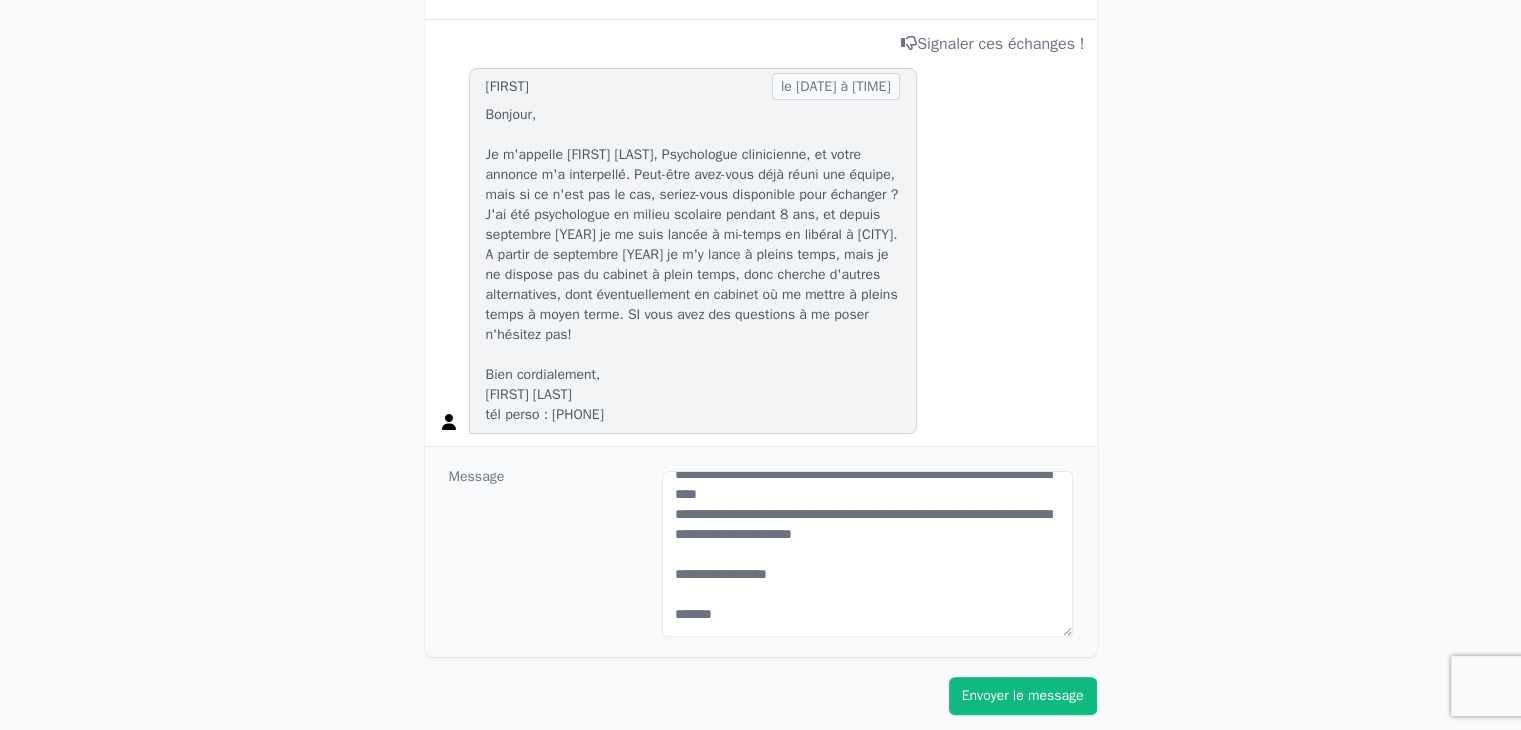 click on "Envoyer le message" at bounding box center [1023, 696] 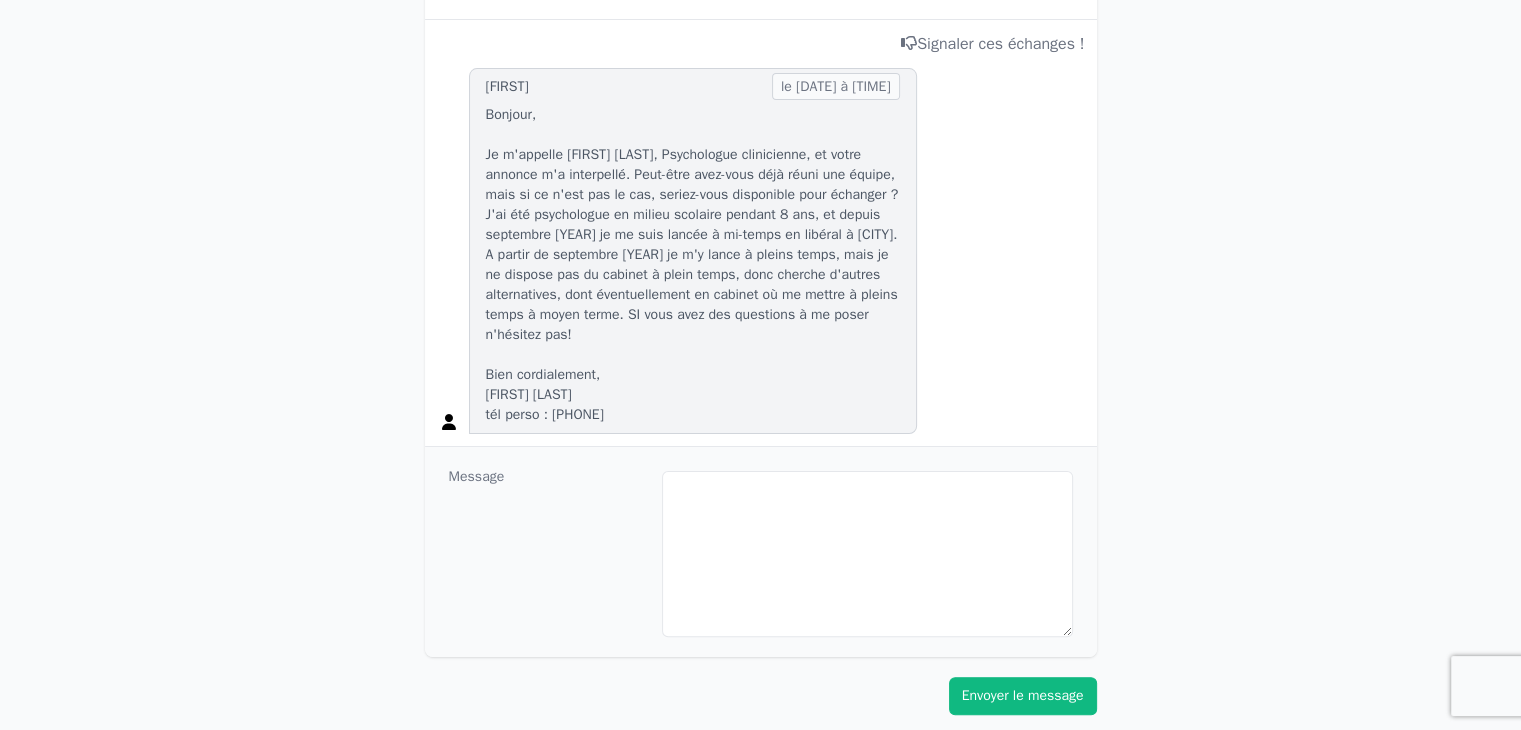 scroll, scrollTop: 0, scrollLeft: 0, axis: both 